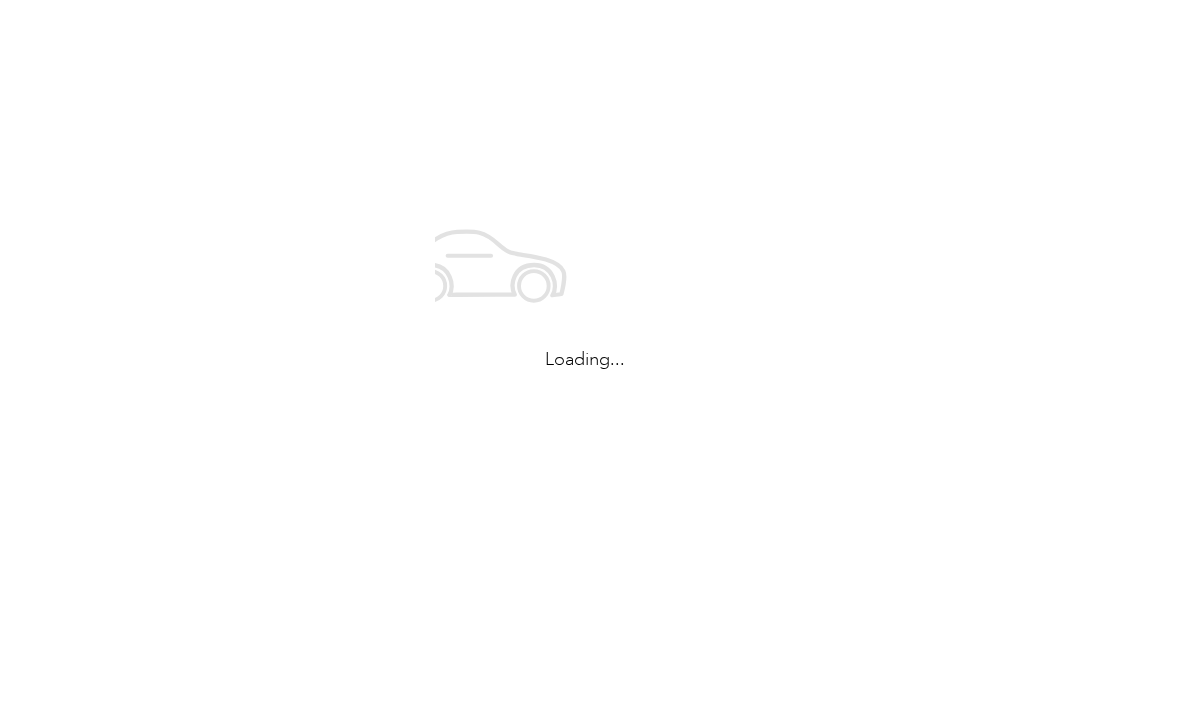scroll, scrollTop: 0, scrollLeft: 0, axis: both 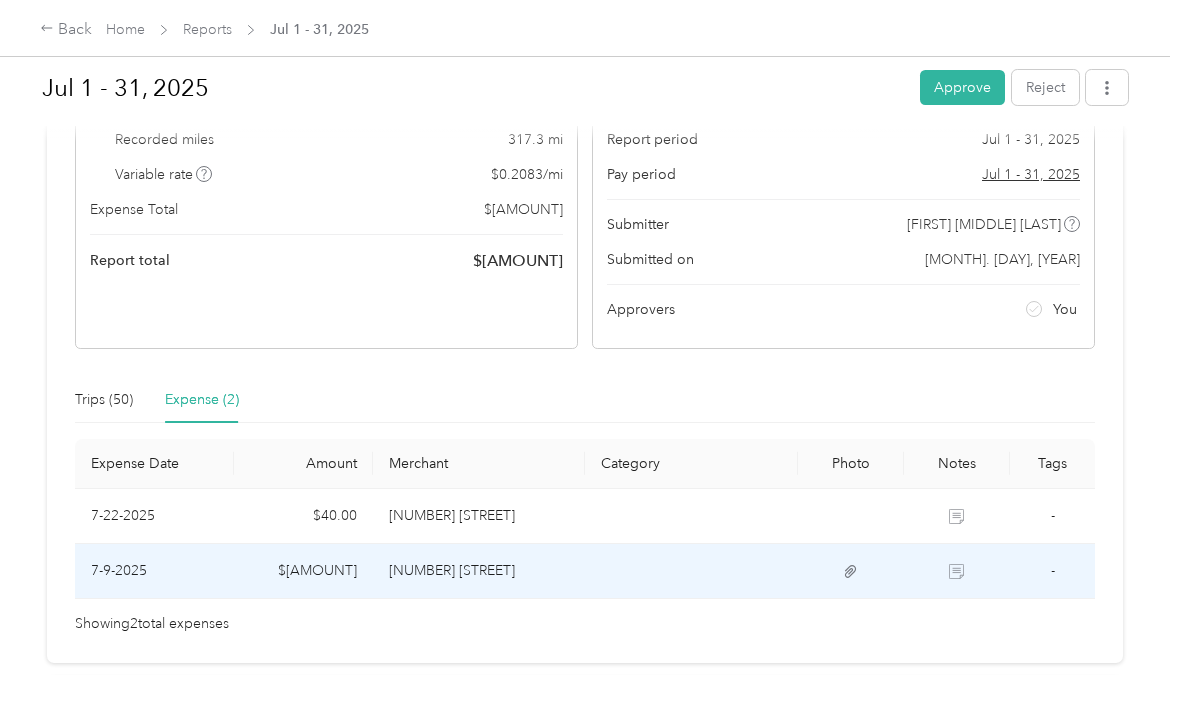 click on "[NUMBER] [STREET]" at bounding box center [479, 571] 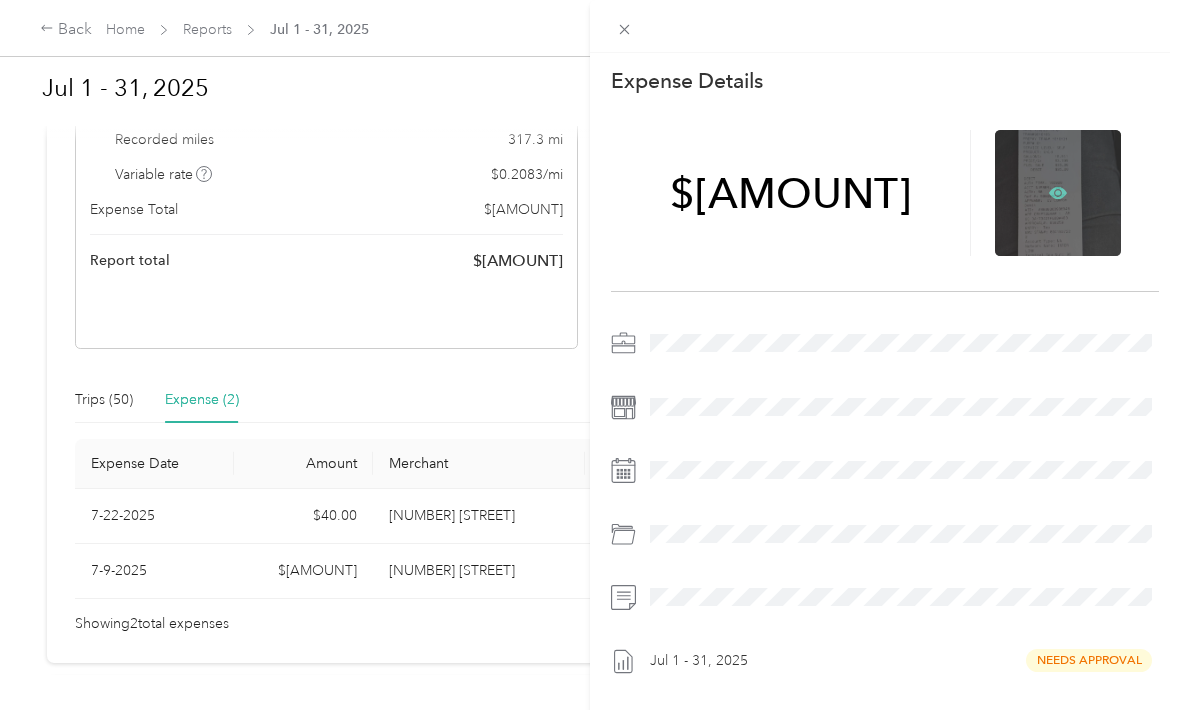 scroll, scrollTop: 0, scrollLeft: 0, axis: both 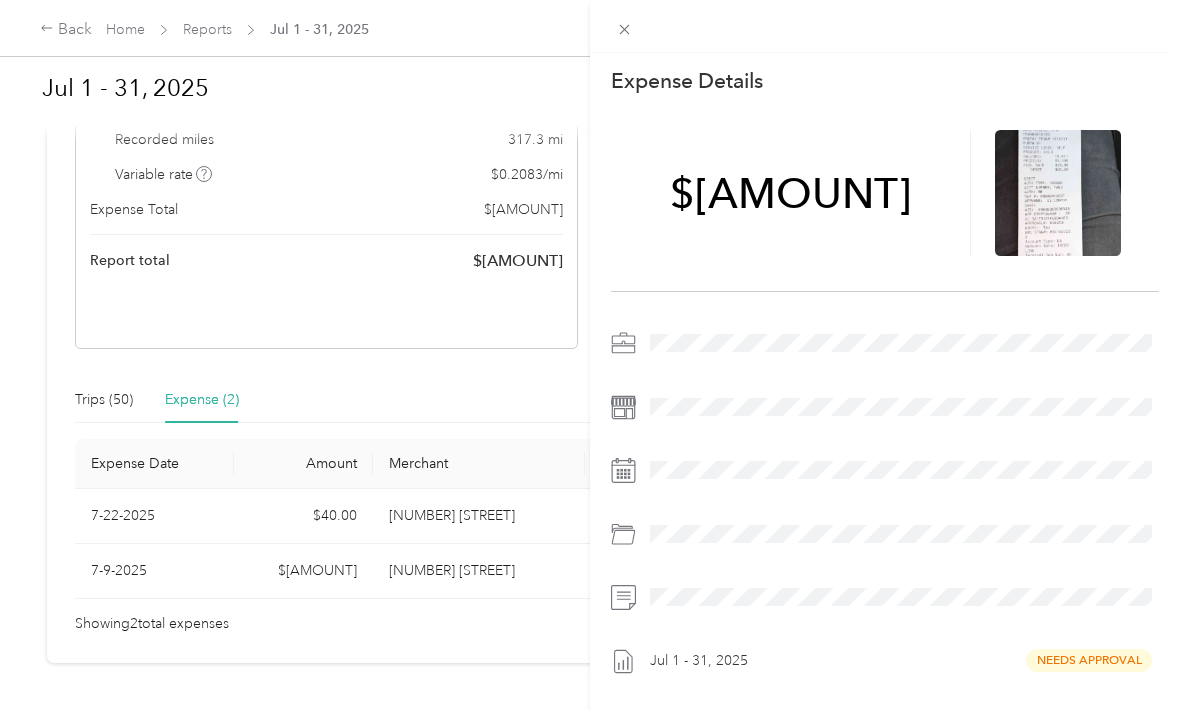 click on "This  expense  cannot be edited because it is either under review, approved, or paid. Contact your Team Manager to edit it.  Expense Details Save $35.00 Jul 1 - 31, 2025 Needs Approval" at bounding box center (590, 355) 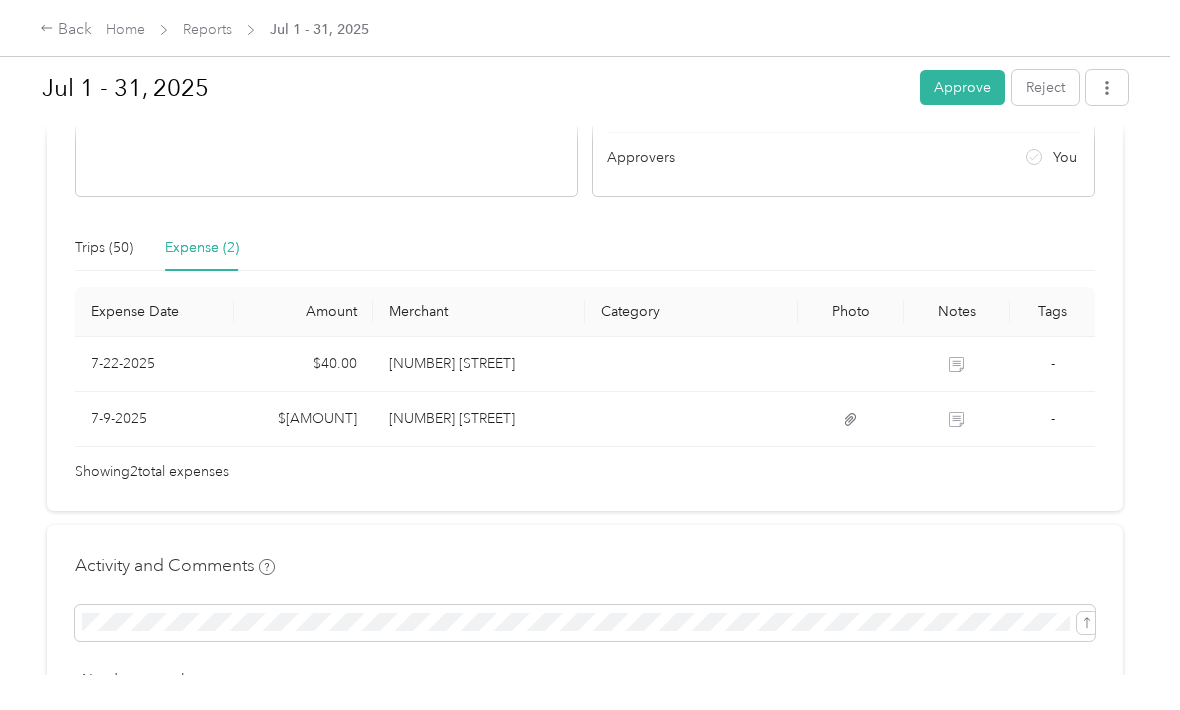scroll, scrollTop: 367, scrollLeft: 0, axis: vertical 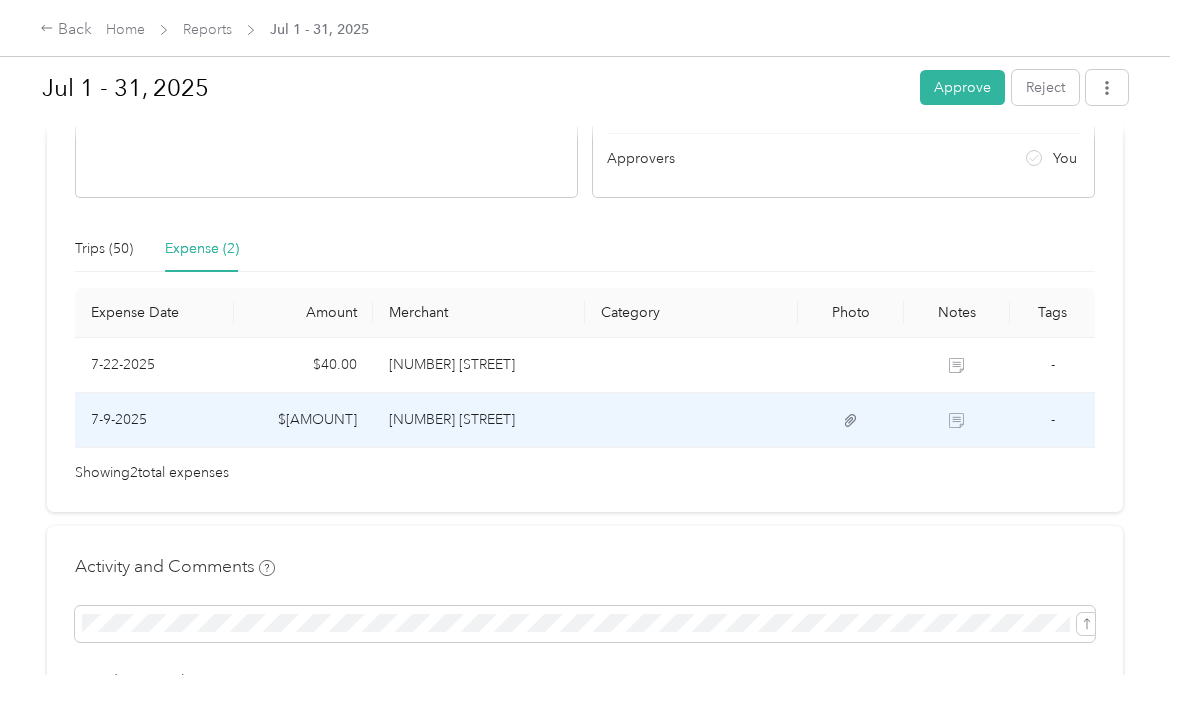 click on "4646 North Combee Road" at bounding box center (479, 420) 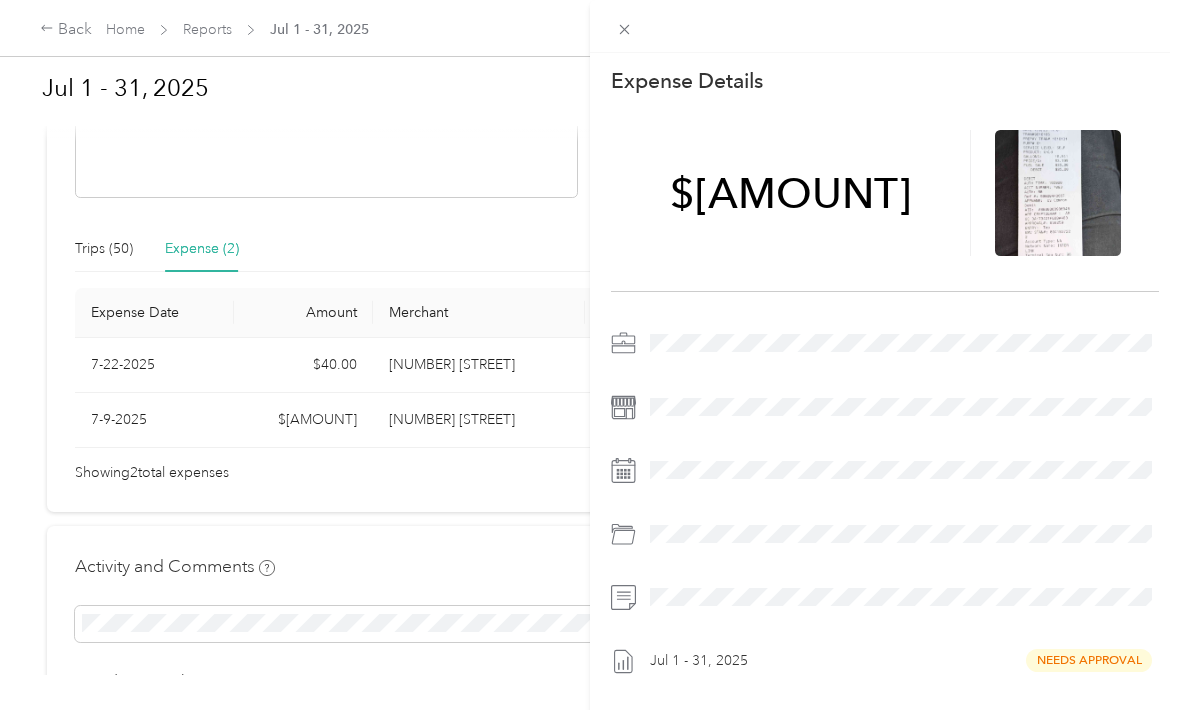 click on "This  expense  cannot be edited because it is either under review, approved, or paid. Contact your Team Manager to edit it.  Expense Details Save $35.00 Jul 1 - 31, 2025 Needs Approval" at bounding box center [590, 355] 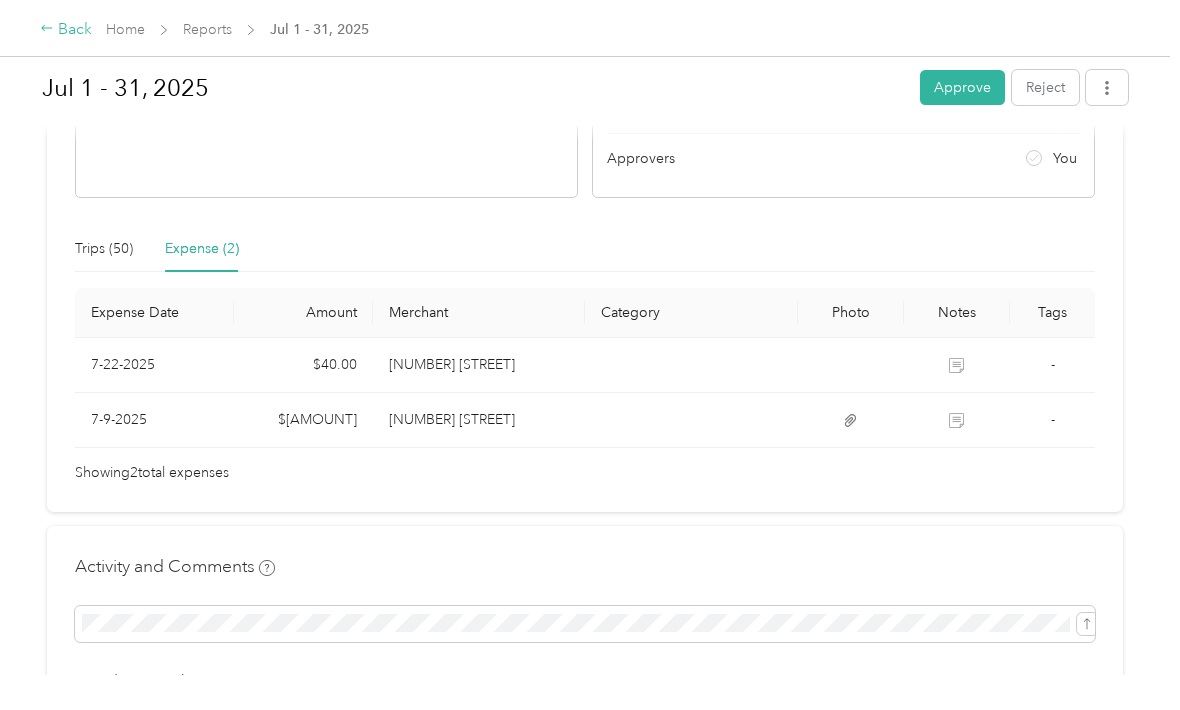 click on "Back" at bounding box center (66, 30) 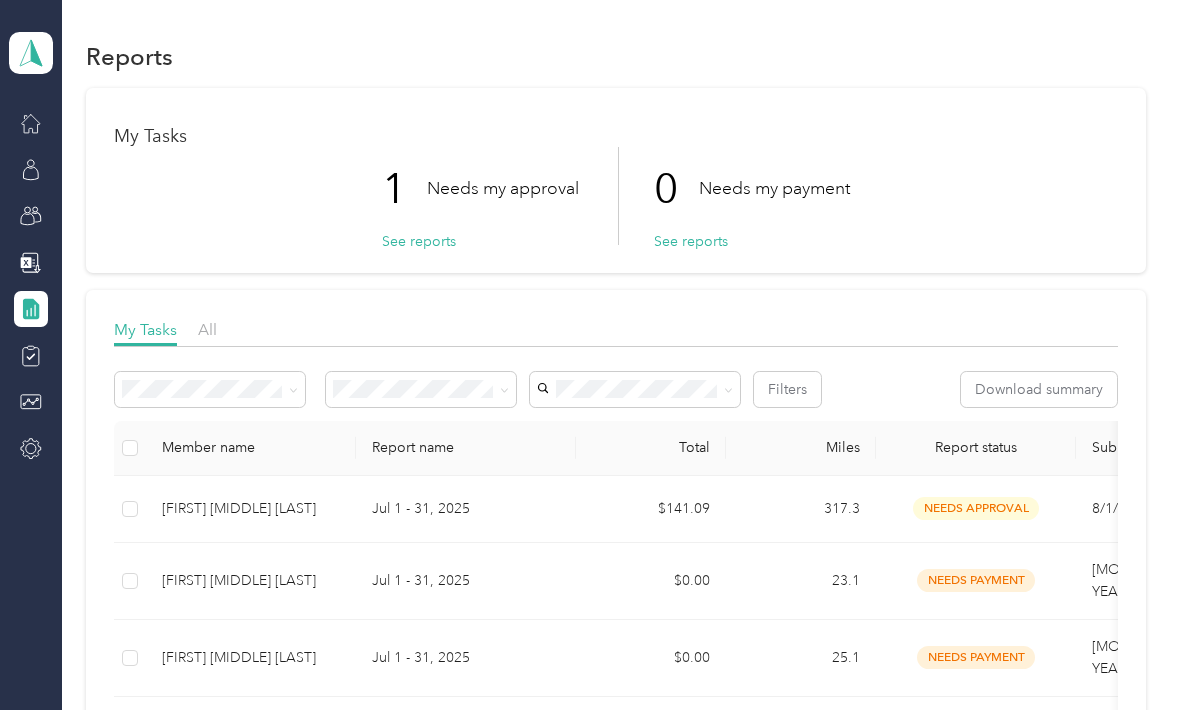 click on "Needs my approval" at bounding box center (503, 188) 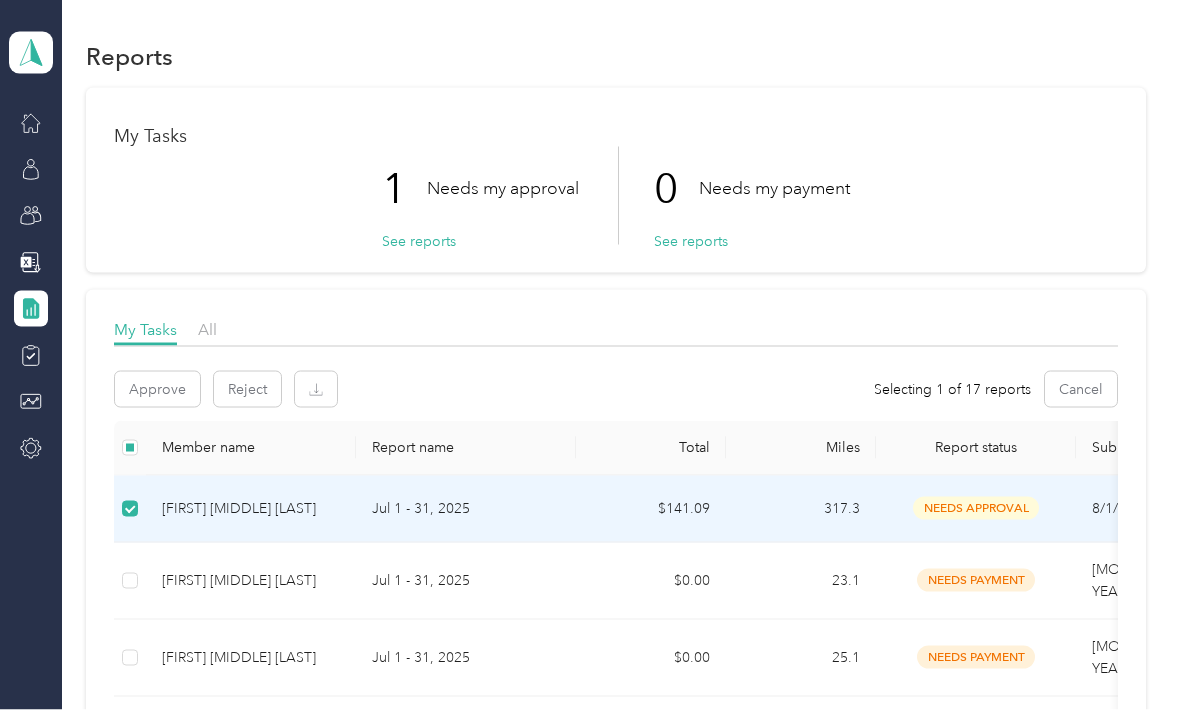 scroll, scrollTop: 0, scrollLeft: 0, axis: both 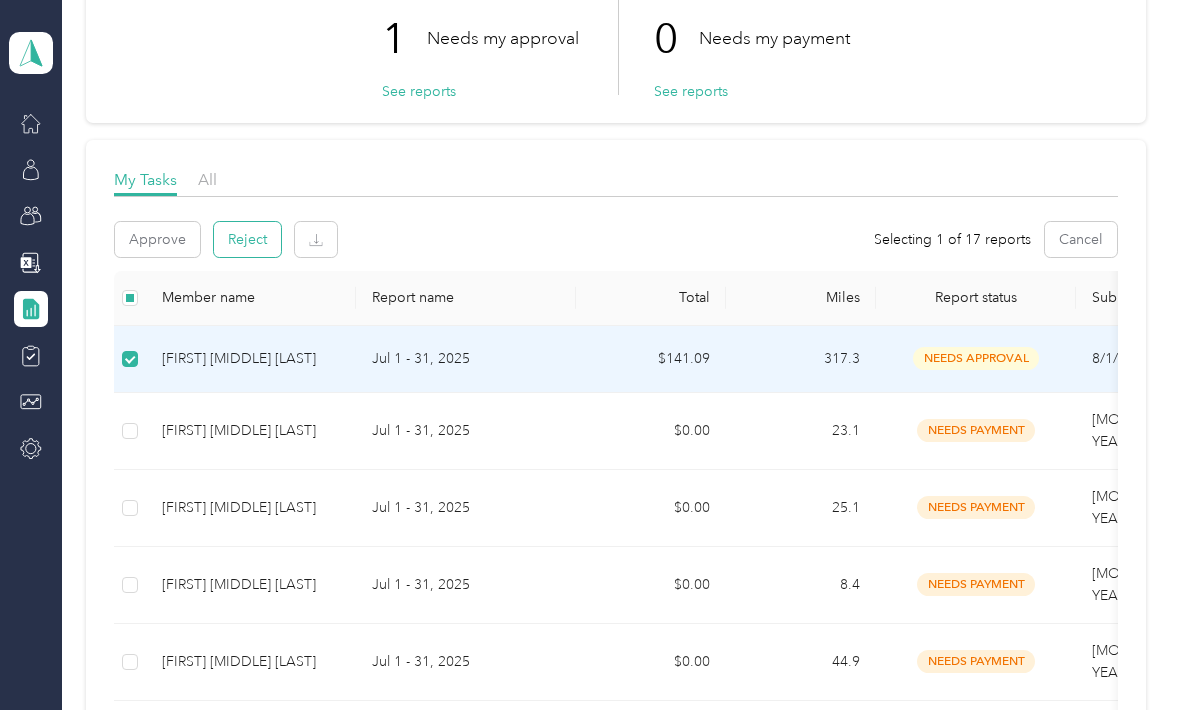 click on "Reject" at bounding box center [247, 239] 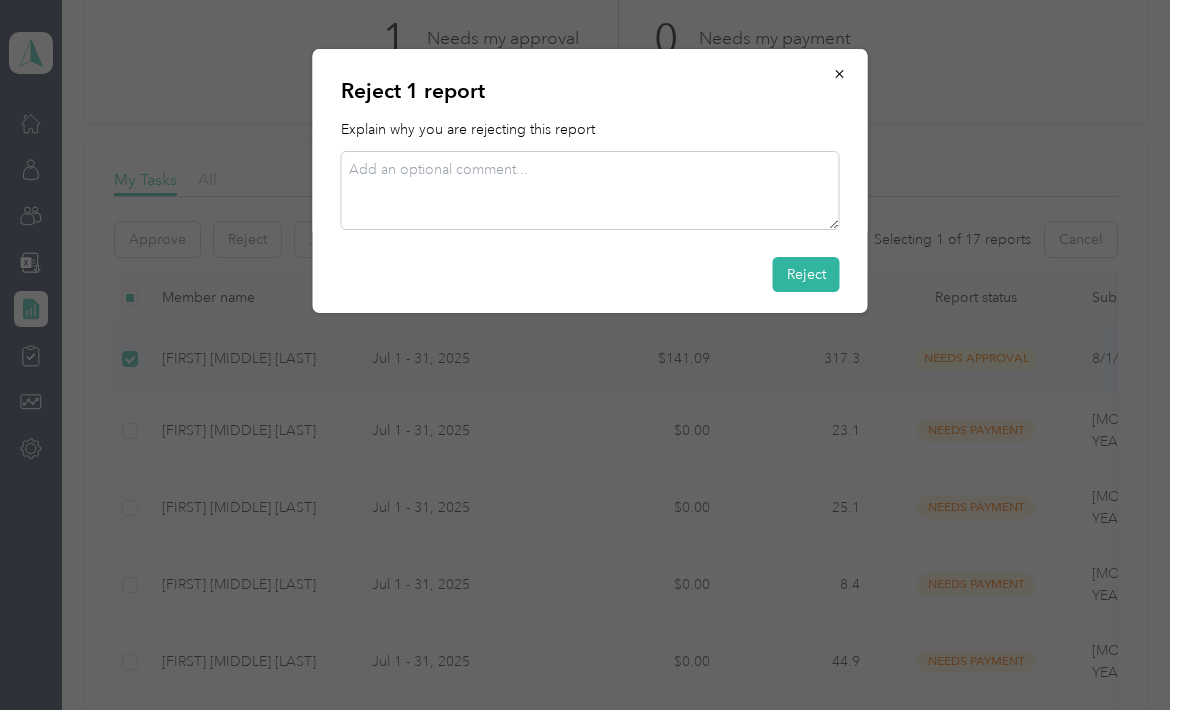 click at bounding box center [590, 190] 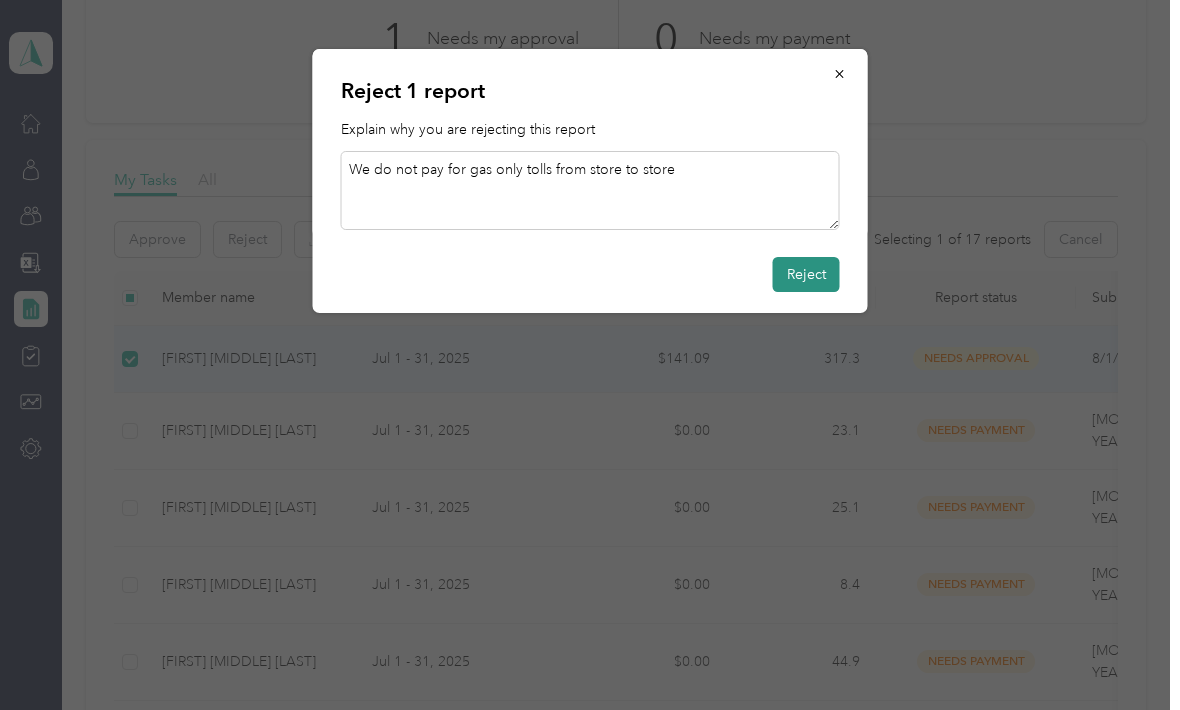 type on "We do not pay for gas only tolls from store to store" 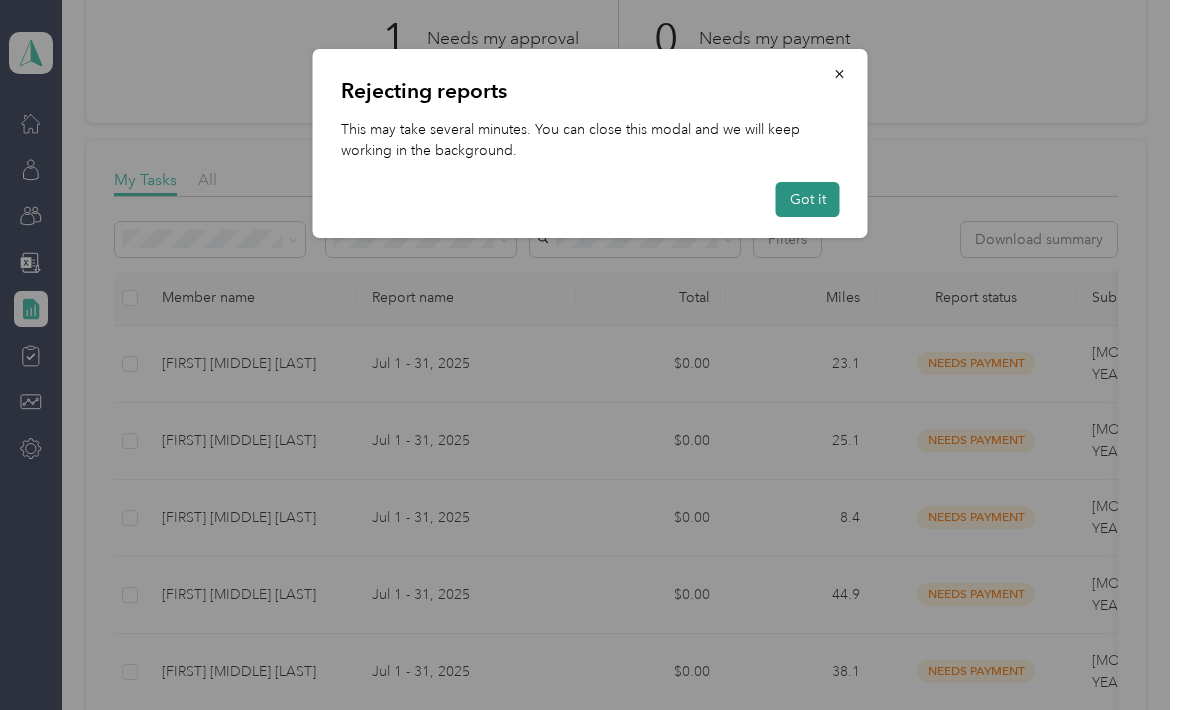 click on "Got it" at bounding box center (808, 199) 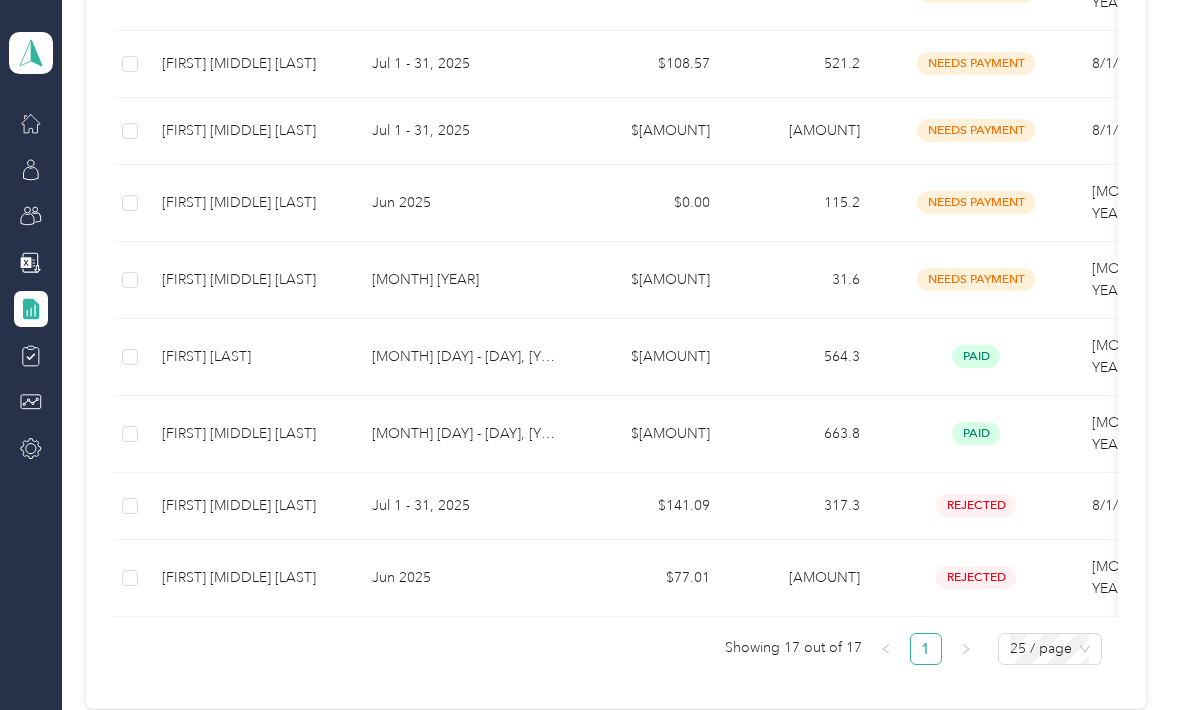 scroll, scrollTop: 1137, scrollLeft: 0, axis: vertical 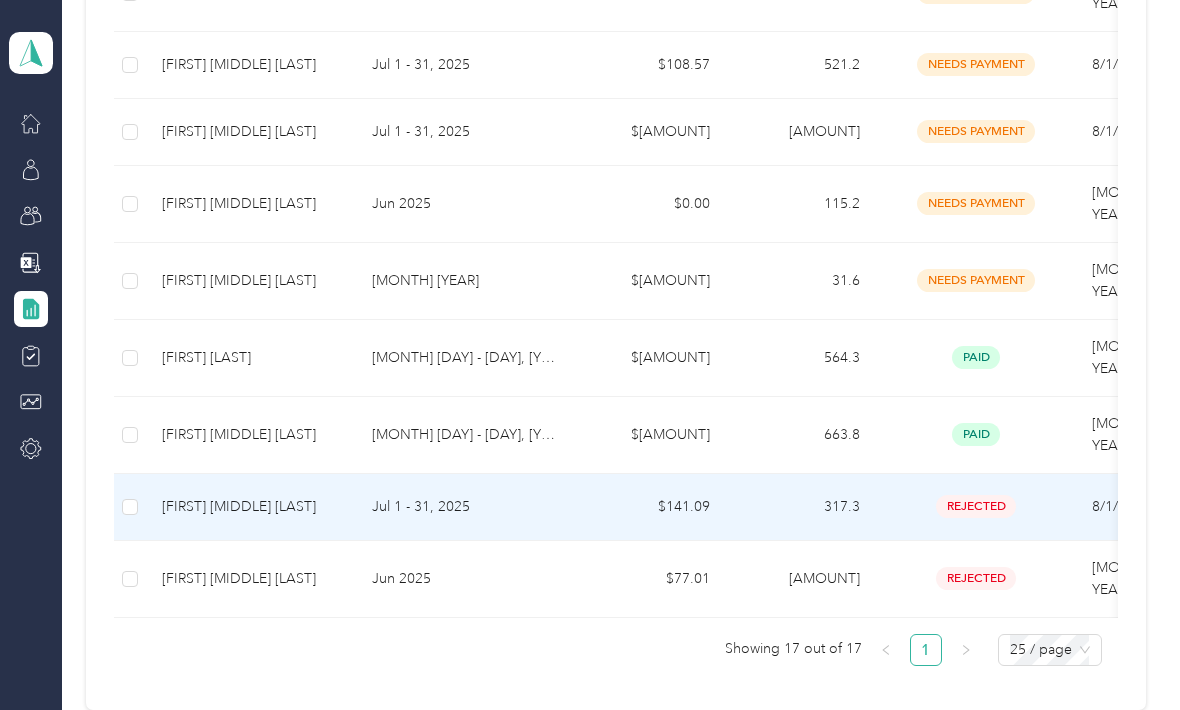 click on "[FIRST] C. [LAST]" at bounding box center (251, 507) 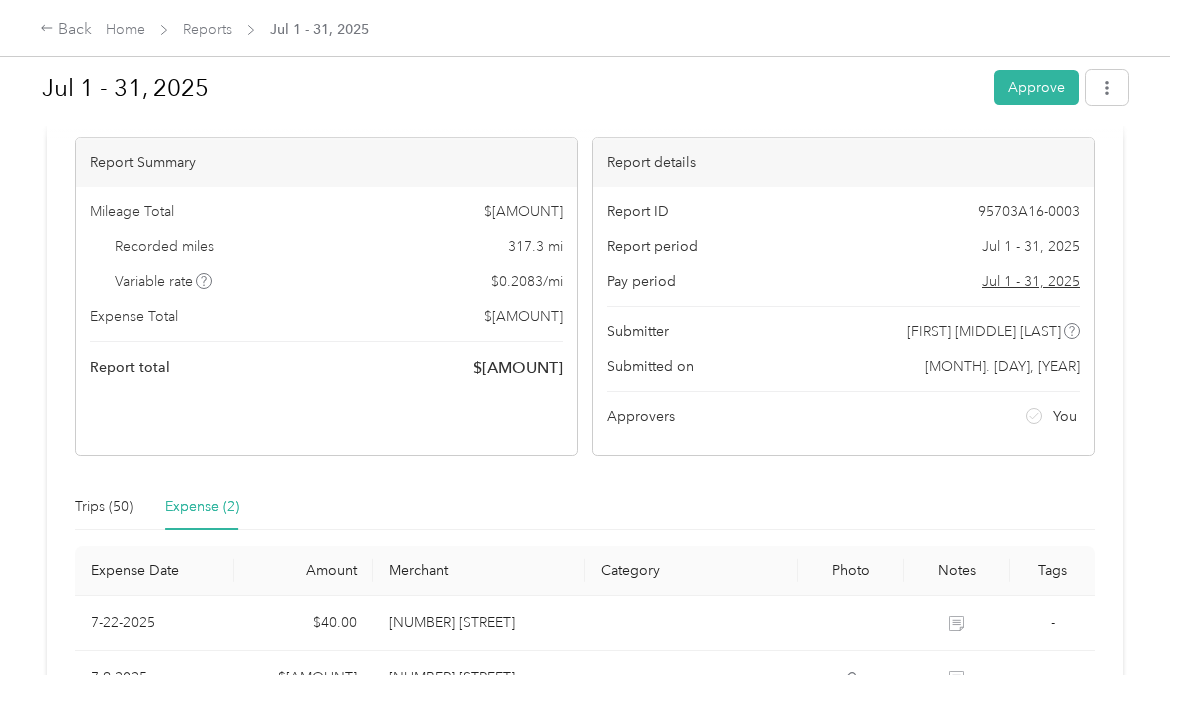 scroll, scrollTop: 111, scrollLeft: 0, axis: vertical 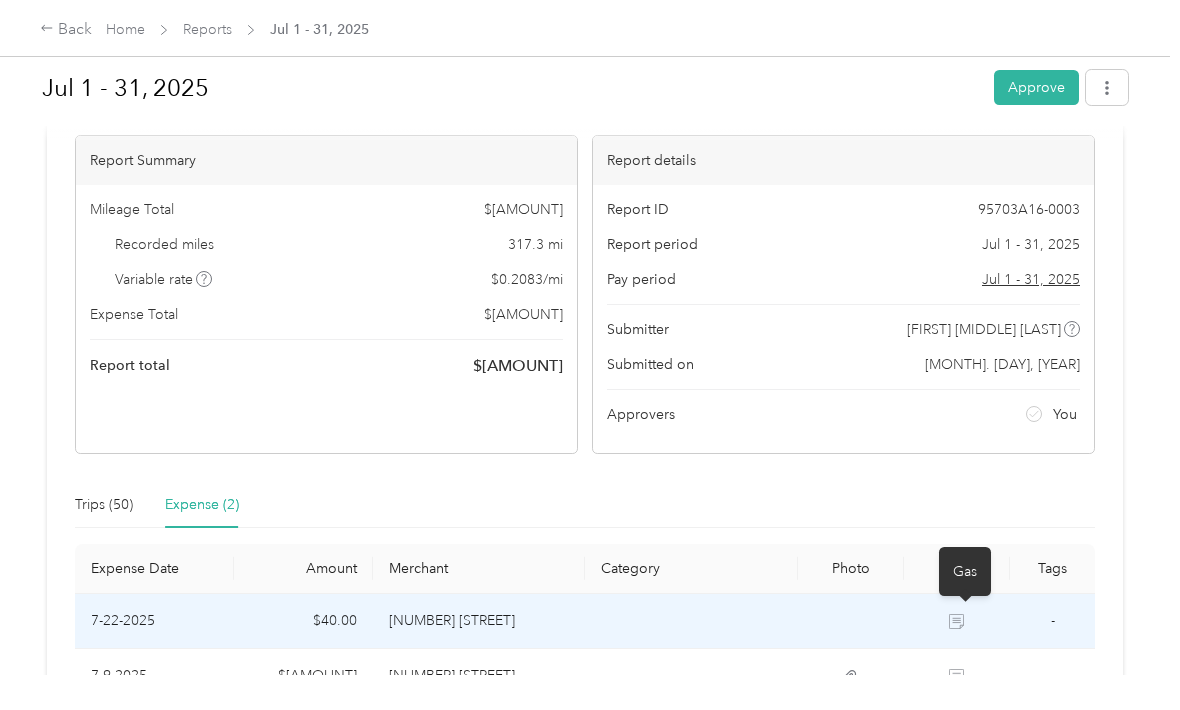 click 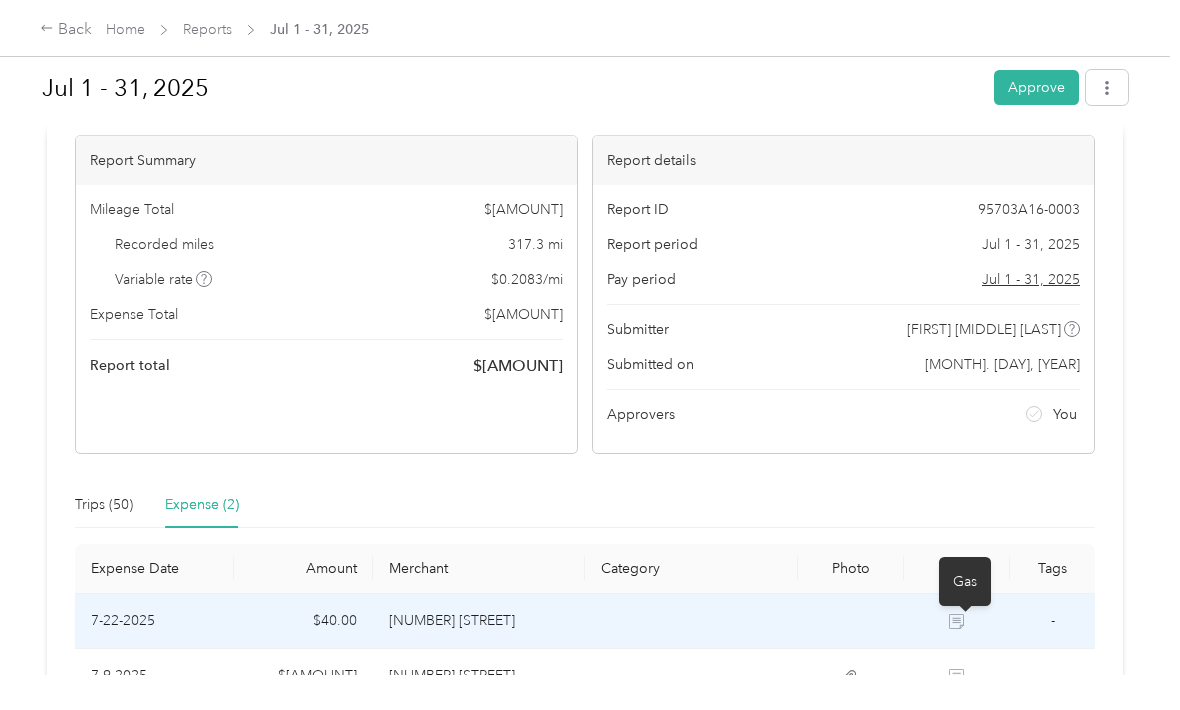 click 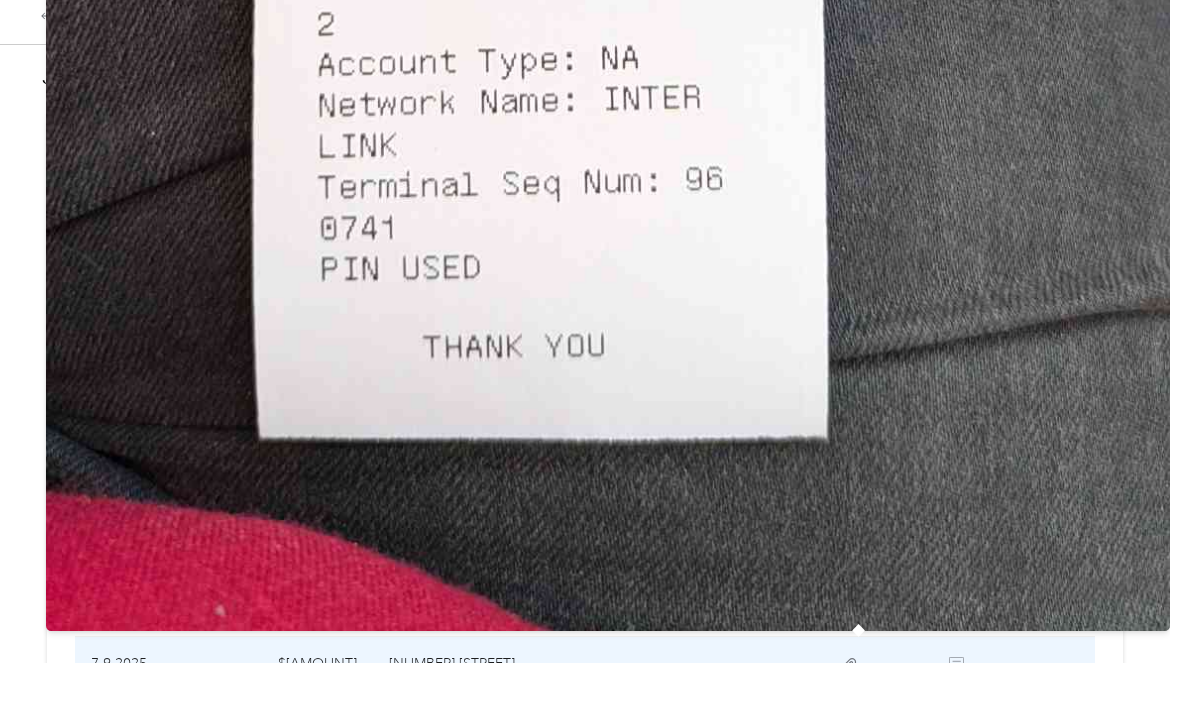 scroll, scrollTop: 0, scrollLeft: 0, axis: both 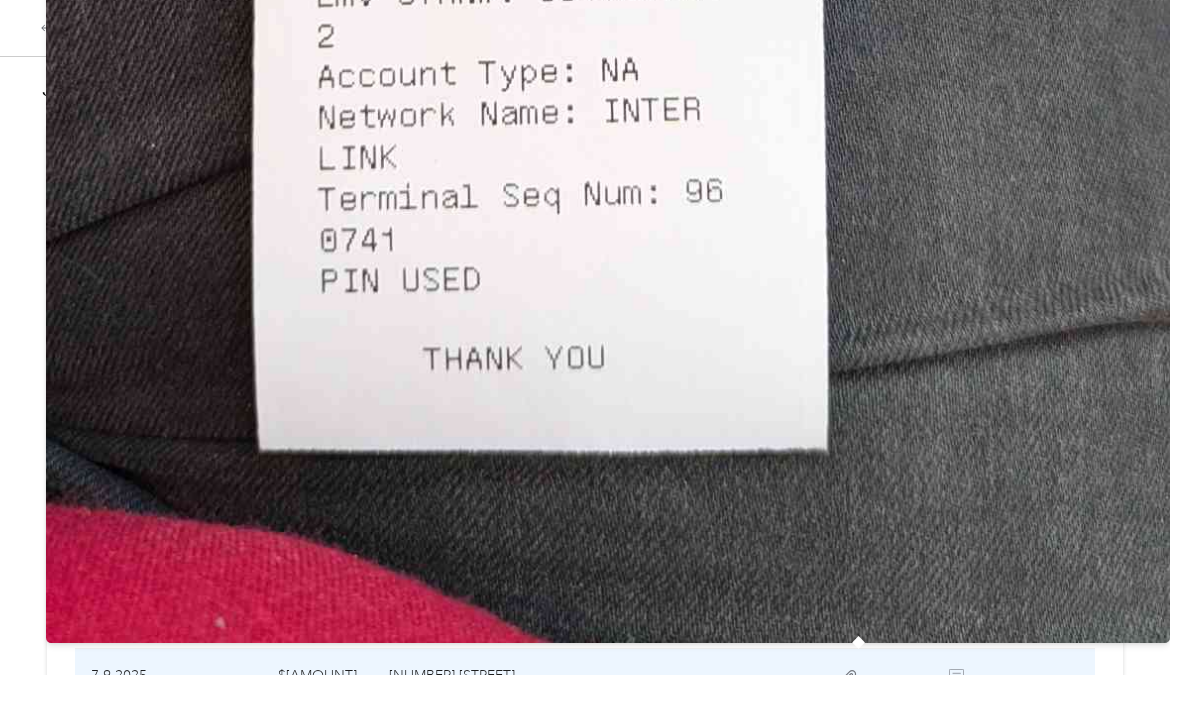 click at bounding box center [608, -356] 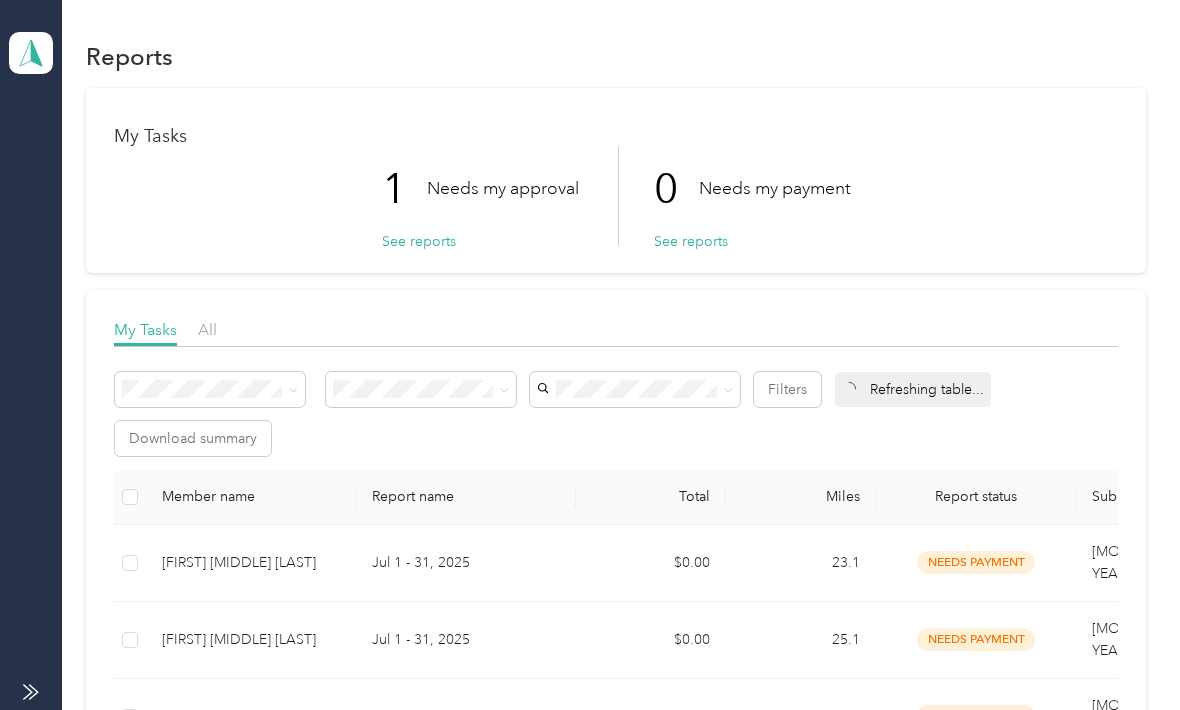 scroll, scrollTop: 66, scrollLeft: 0, axis: vertical 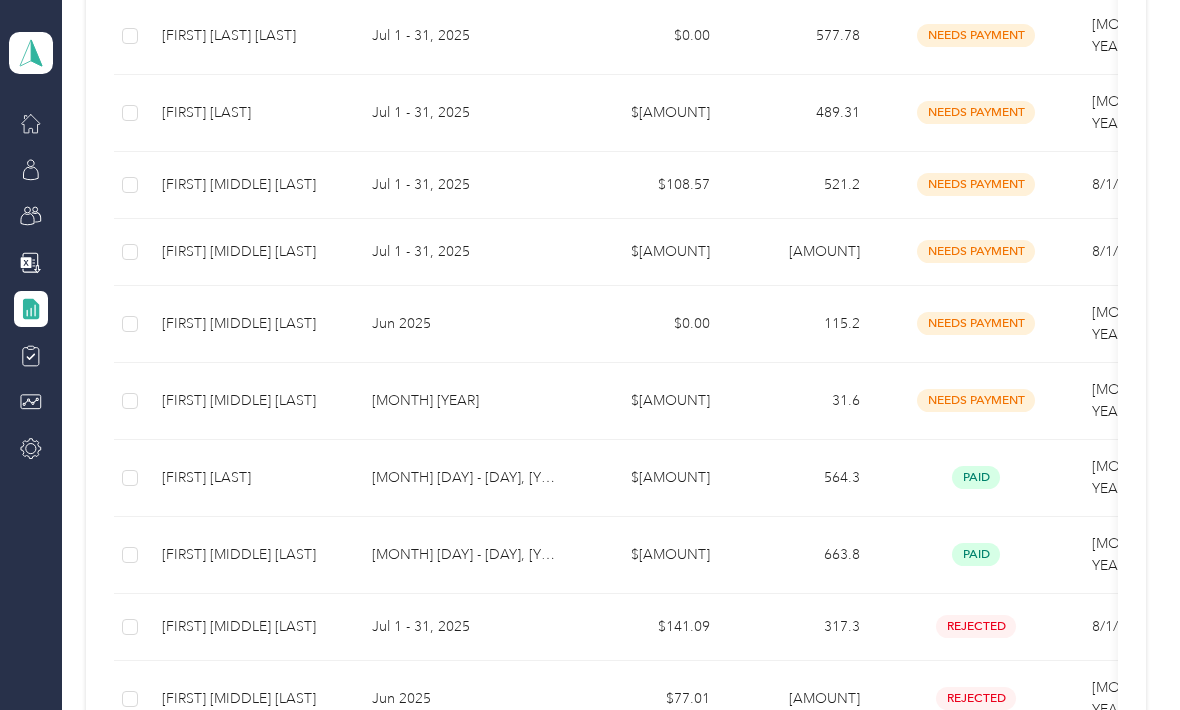click on "Jun 2025" at bounding box center [466, 699] 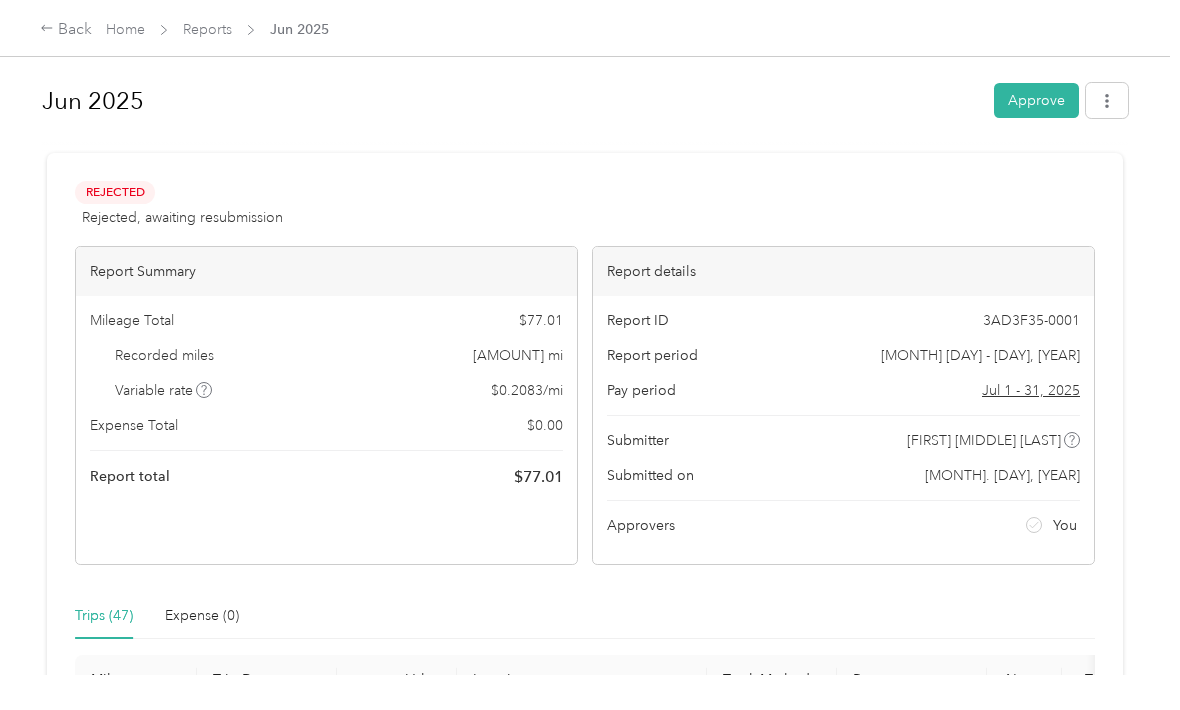 scroll, scrollTop: 0, scrollLeft: 0, axis: both 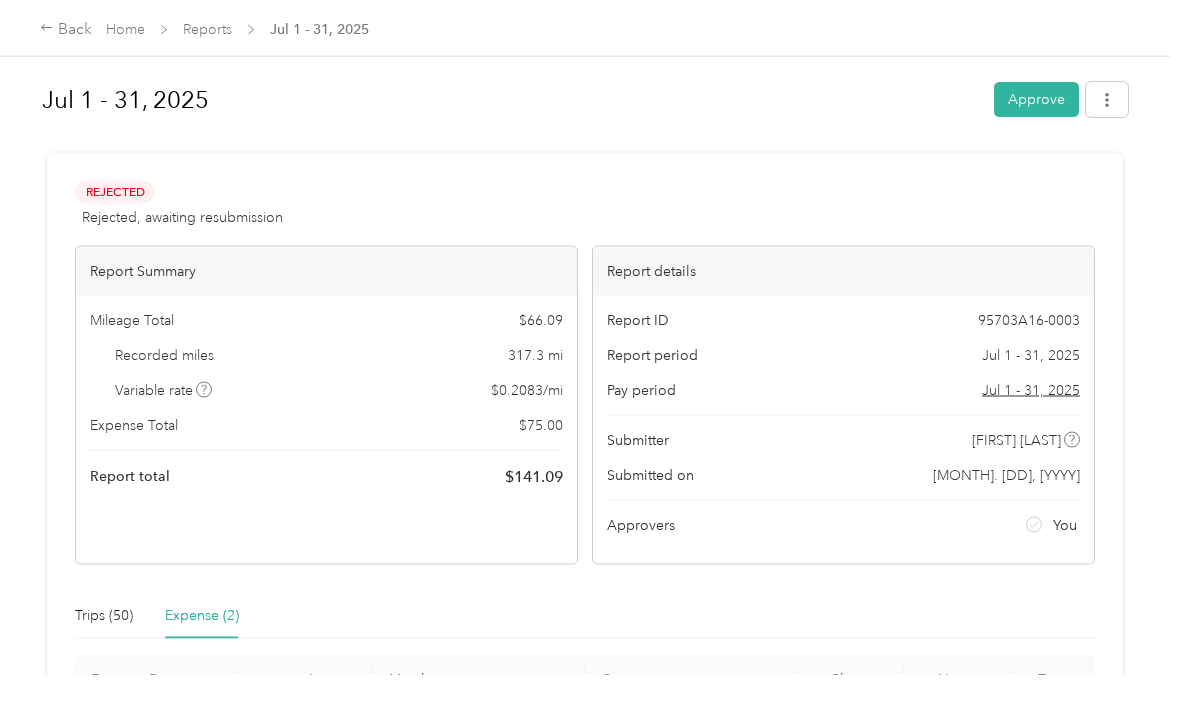 click on "[MM] [DD] - [DD], [YYYY] [AM/PM] [TIMEZONE] Approve Rejected Rejected, awaiting resubmission View  activity & comments Report Summary Mileage Total $ [AMOUNT] Recorded miles [MILEAGE]   mi Variable rate   $ [RATE] / mi Expense Total $ [AMOUNT] Report total $ [AMOUNT] Report details Report ID [REPORT_ID] Report period [MM] [DD] - [DD], [YYYY] Pay period [MM] [DD] - [DD], [YYYY] Submitter [FIRST] [LAST] Submitted on [MONTH]. [DD], [YYYY] Approvers You Trips ([NUMBER]) Expense ([NUMBER]) Expense Date Amount Merchant Category Photo Notes Tags               [MM]-[DD]-[YYYY] $[AMOUNT] [NUMBER] [STREET] - [MM]-[DD]-[YYYY] $[AMOUNT] [NUMBER] [STREET] - Showing  [NUMBER]  total expenses Activity and Comments   Report rejected We do not pay for gas only tolls from store to store  [EMAIL] [MM]/[DD] at [HH]:[MM] [AM/PM] [TIMEZONE] Needs approval From  [EMAIL] [MM]/[DD] at [HH]:[MM] [AM/PM] [TIMEZONE] Submitted for approval [FIRST] [LAST] [MM]/[DD] at [HH]:[MM] [AM/PM] [TIMEZONE] Trip removed [MILEAGE] mi Trip was removed [FIRST] [LAST] [MM]/[DD] at [HH]:[MM] [AM/PM] [TIMEZONE] Trip removed [MILEAGE] mi Trip was removed [FIRST] [LAST] Load more" at bounding box center [585, 337] 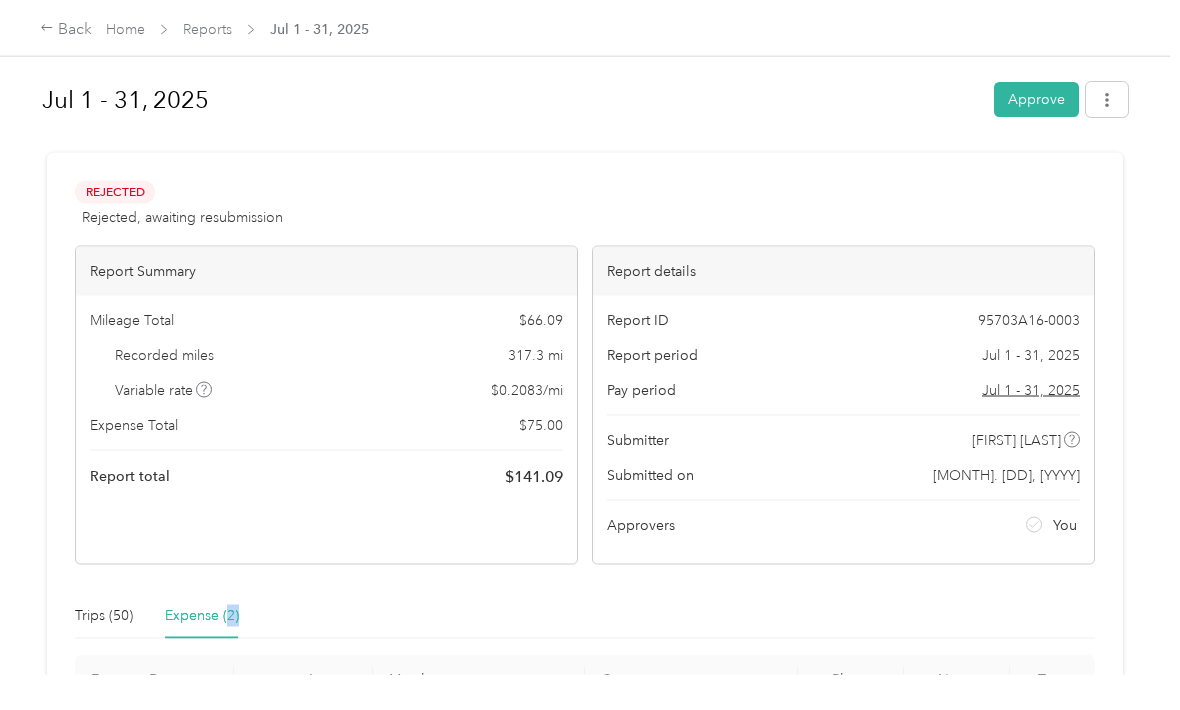 scroll, scrollTop: 0, scrollLeft: 0, axis: both 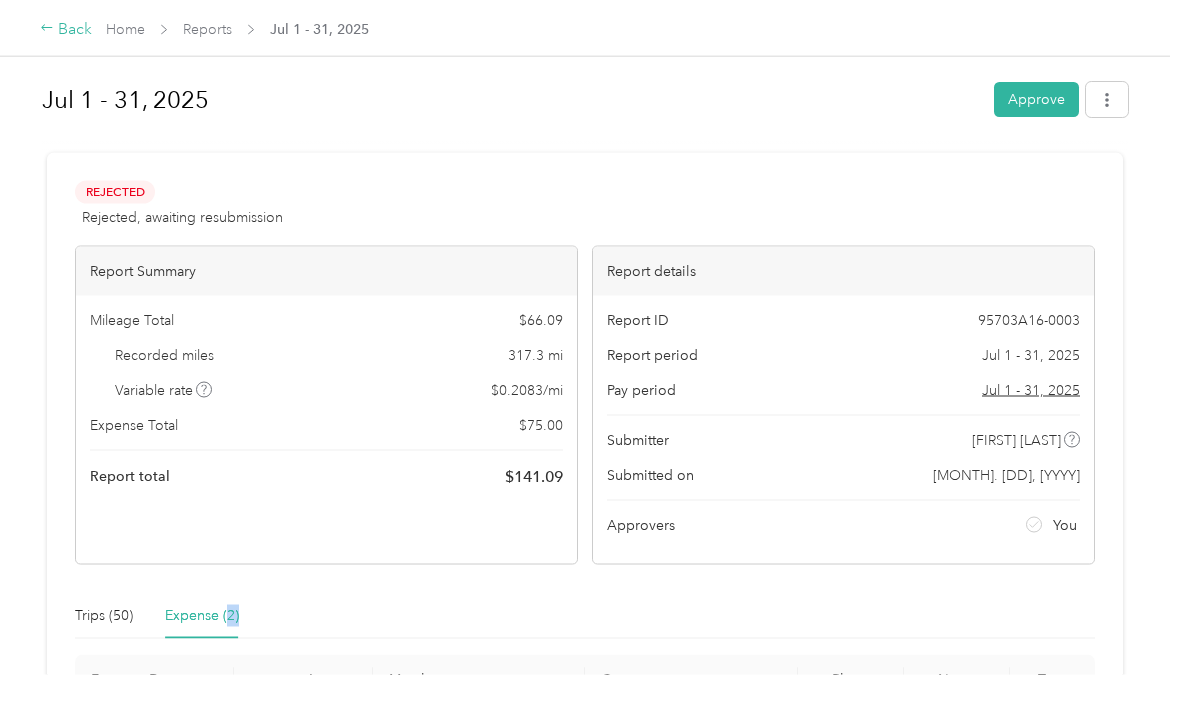 click on "Back" at bounding box center [66, 30] 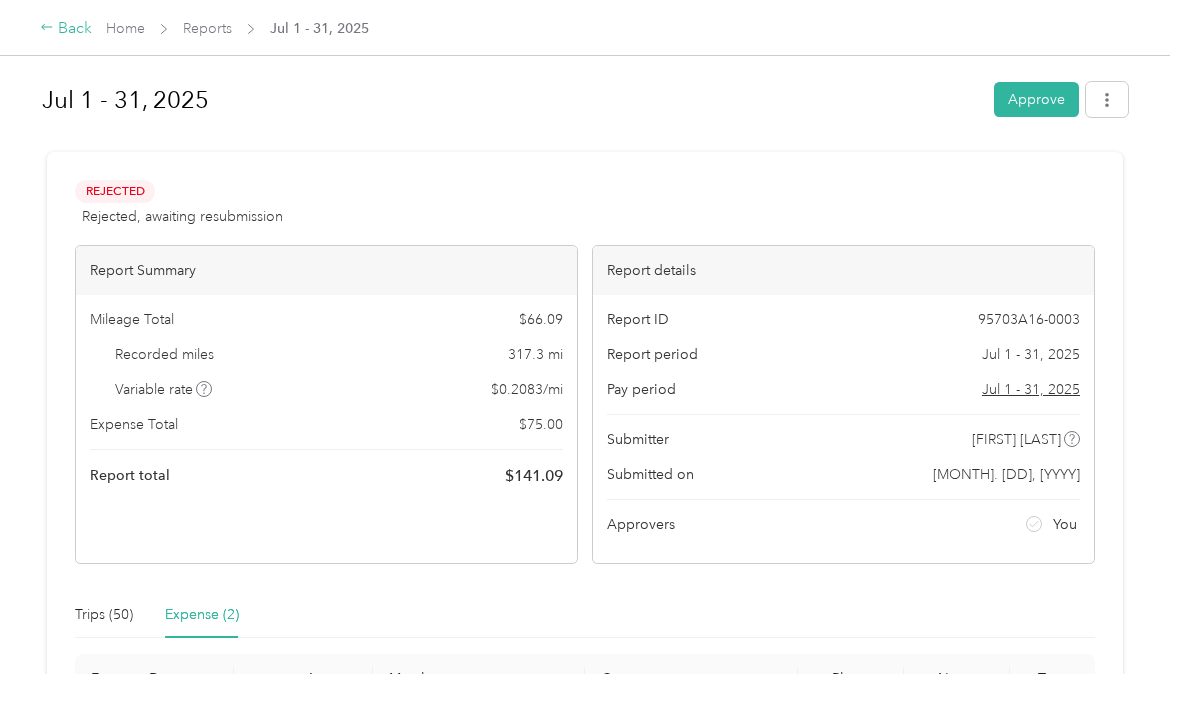 scroll, scrollTop: 66, scrollLeft: 0, axis: vertical 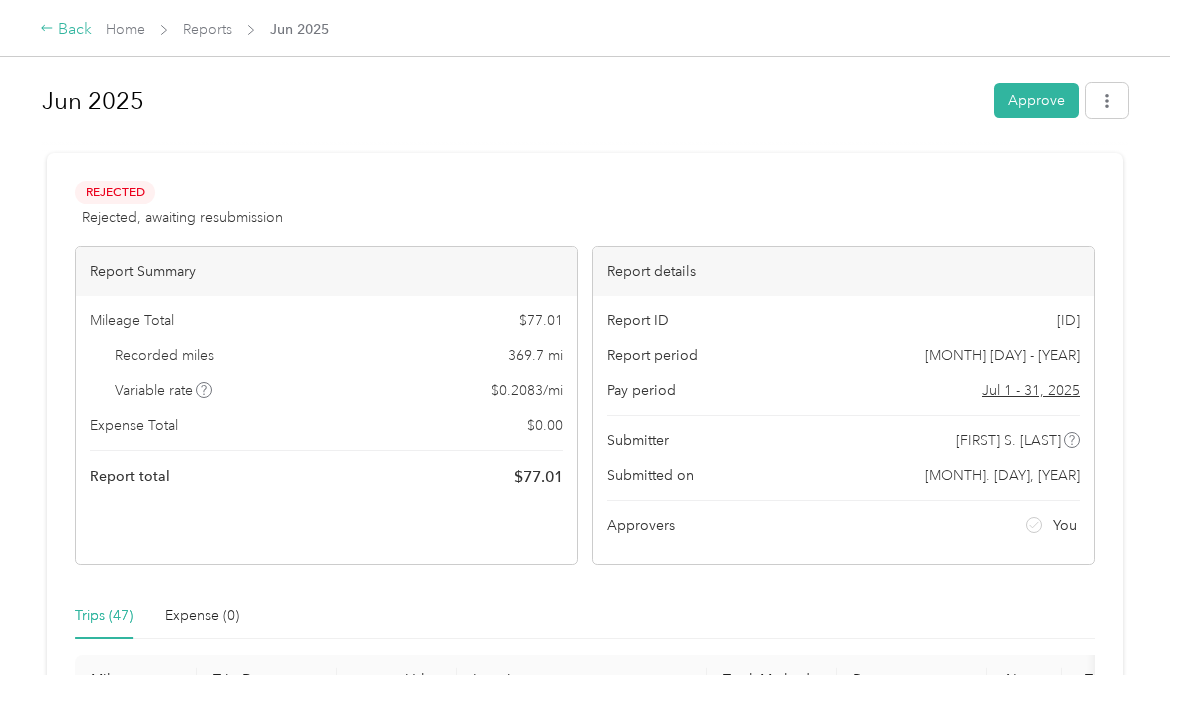 click on "Back" at bounding box center (66, 30) 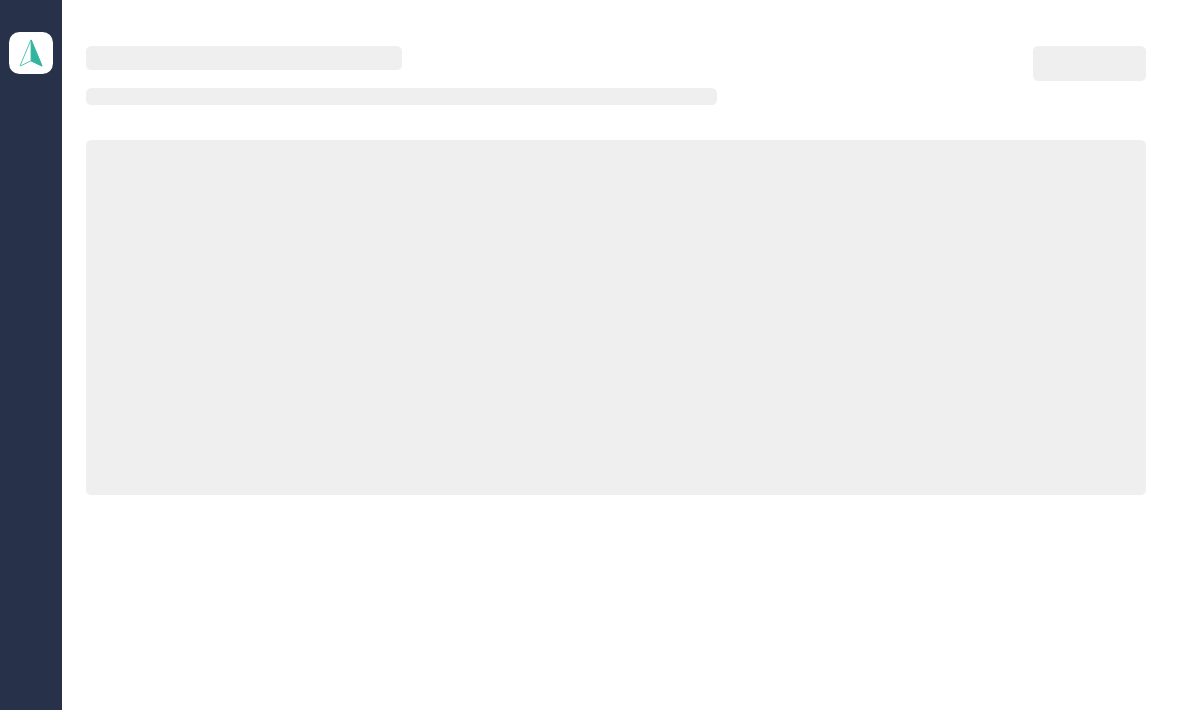 scroll, scrollTop: 66, scrollLeft: 0, axis: vertical 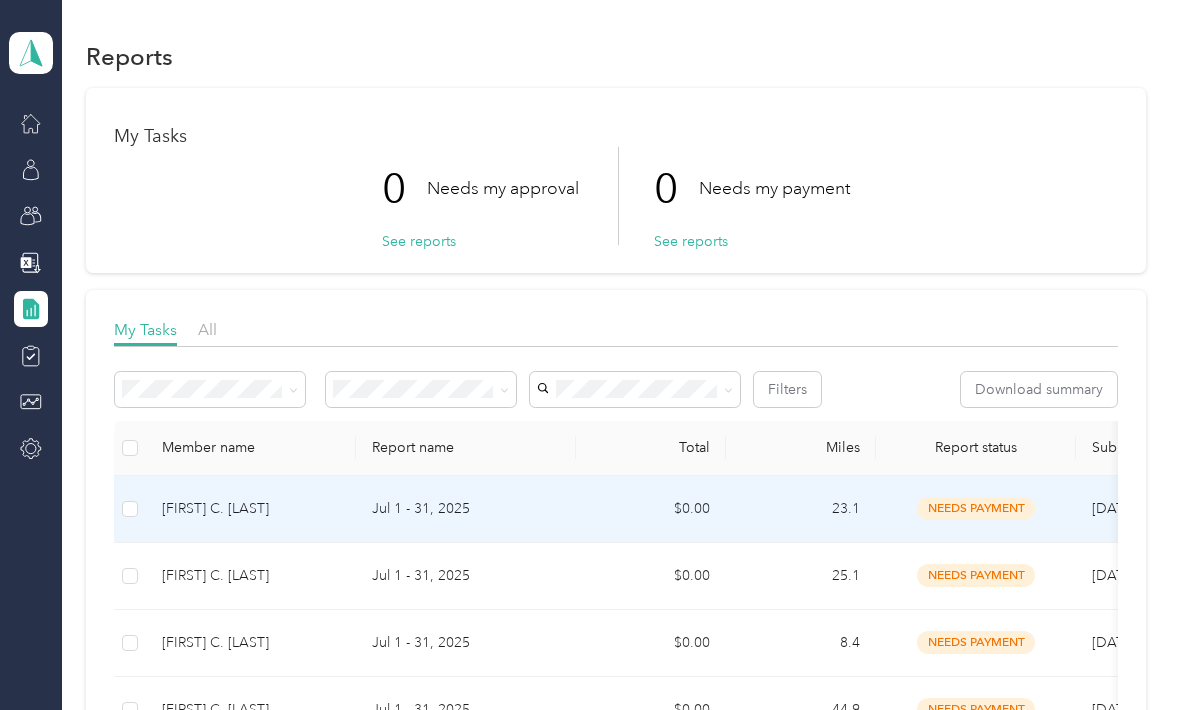 click on "[FIRST] C. [LAST]" at bounding box center (251, 509) 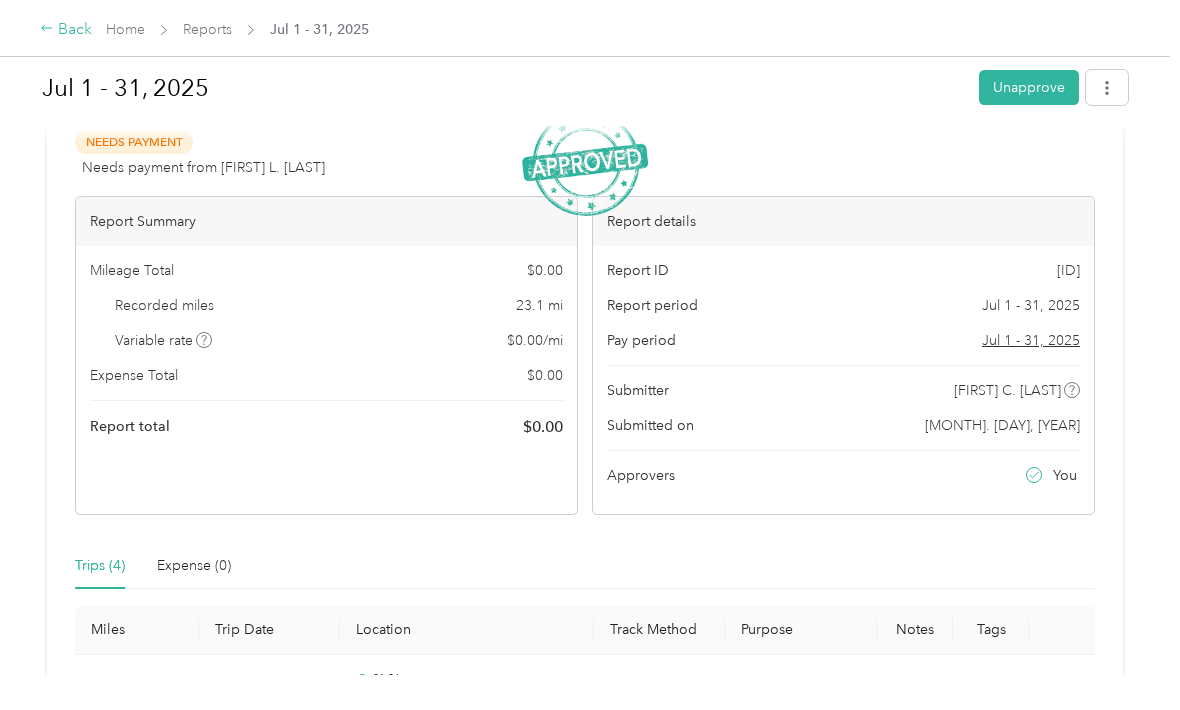 scroll, scrollTop: 51, scrollLeft: 0, axis: vertical 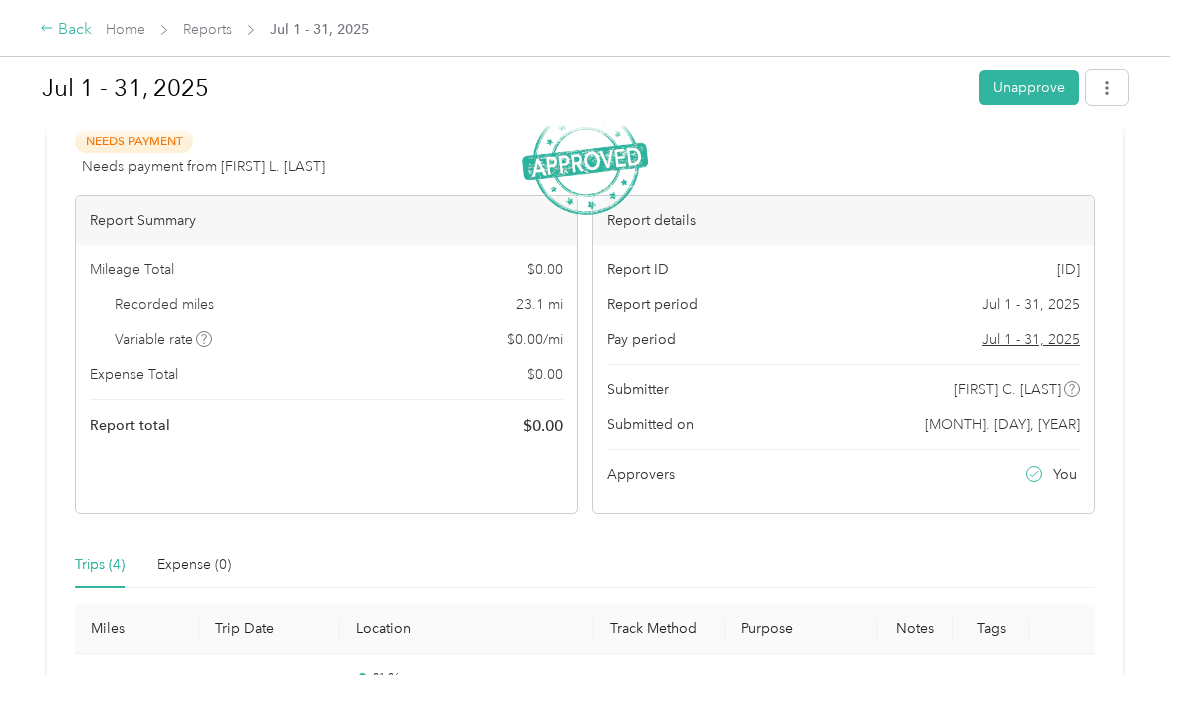 click on "Back" at bounding box center (66, 30) 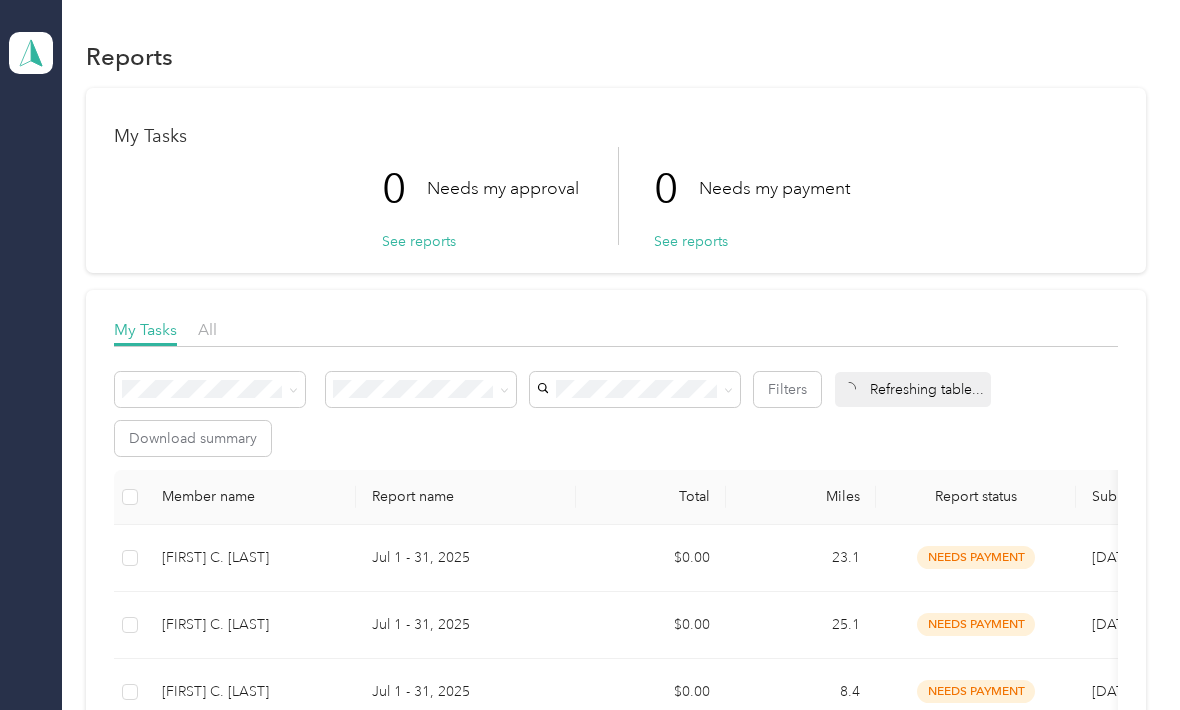 click on "Team dashboard" at bounding box center (31, 53) 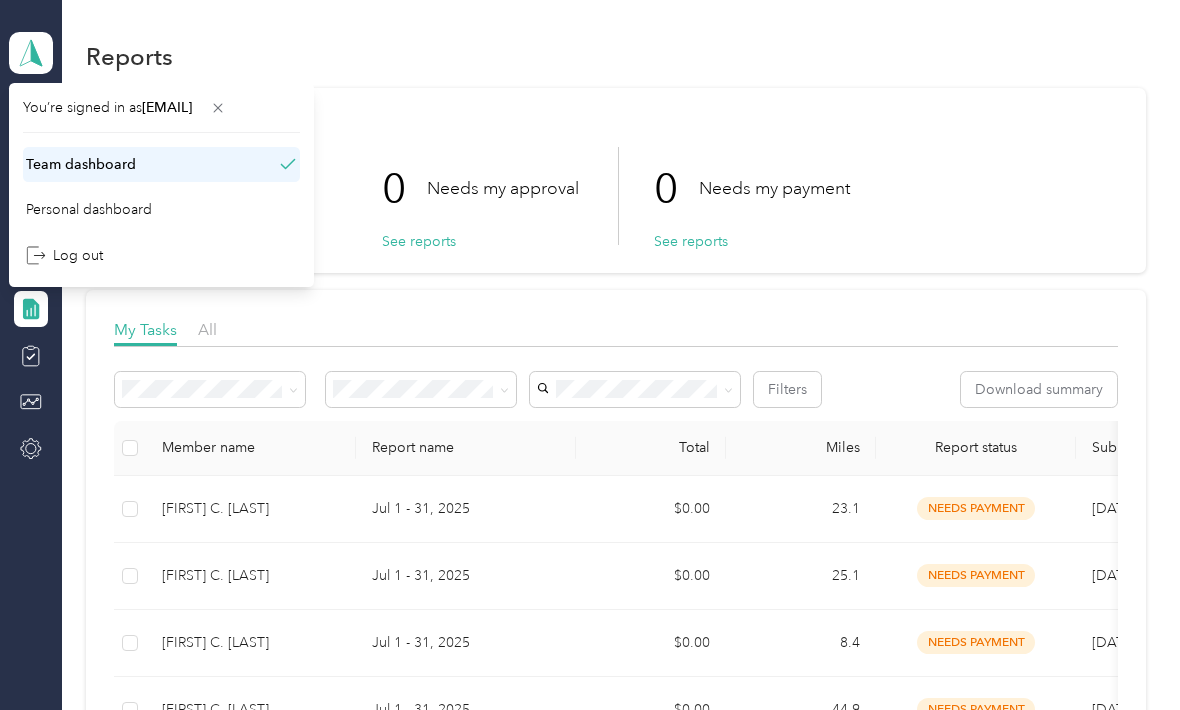 click on "Team dashboard" at bounding box center (81, 164) 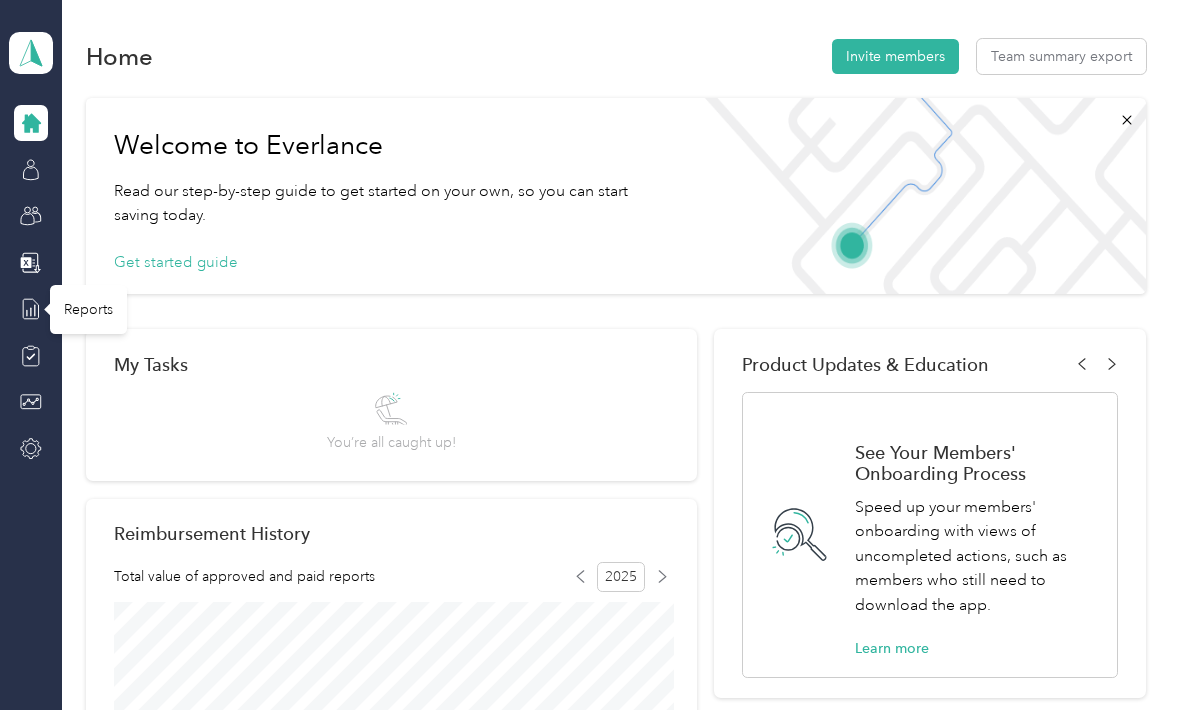 click on "Reports" at bounding box center (88, 309) 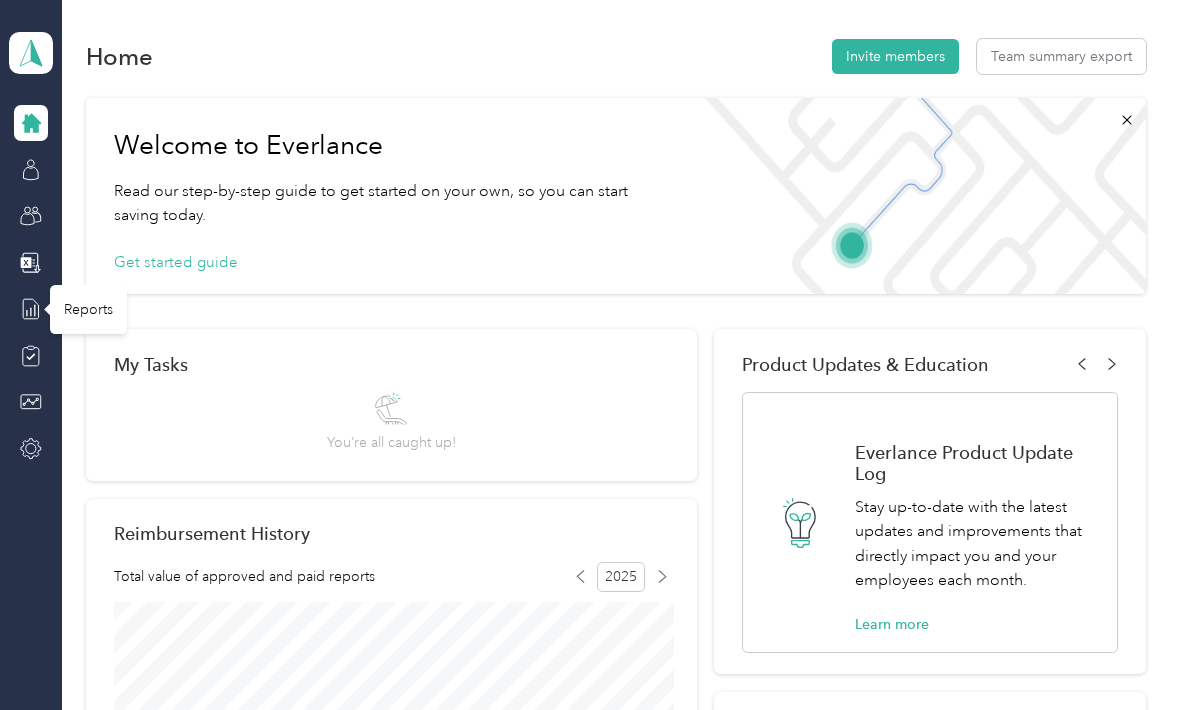 click on "Reports" at bounding box center [88, 309] 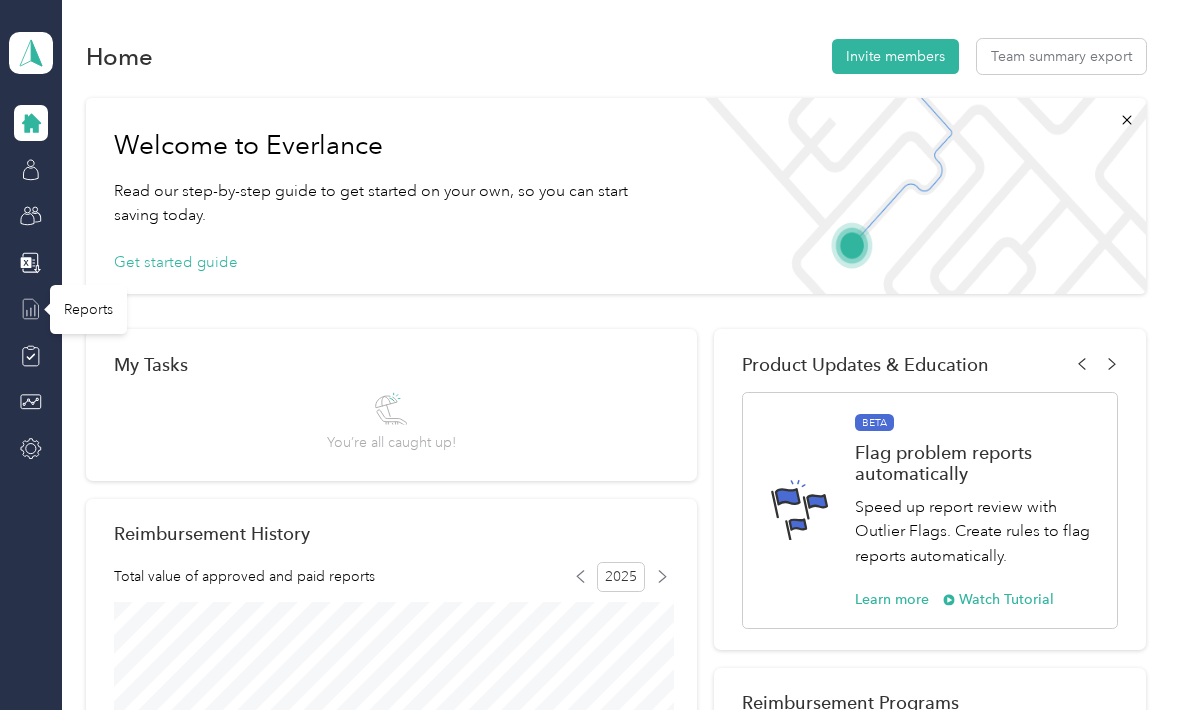 click 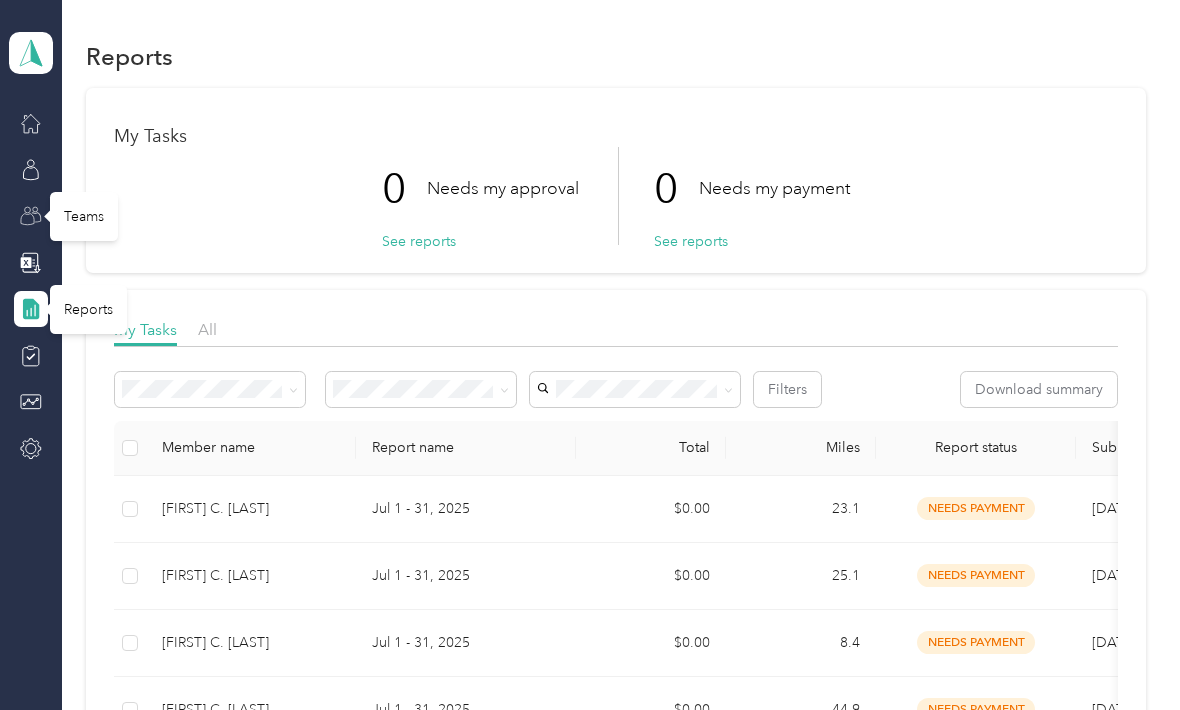 click 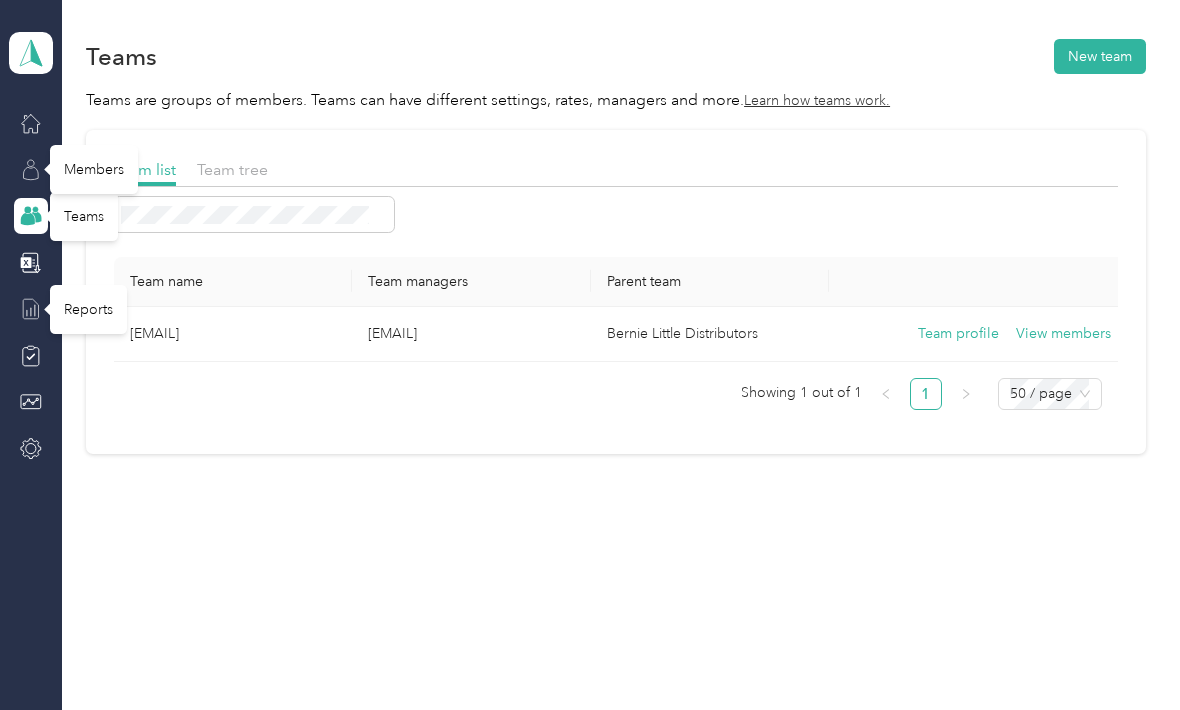 click 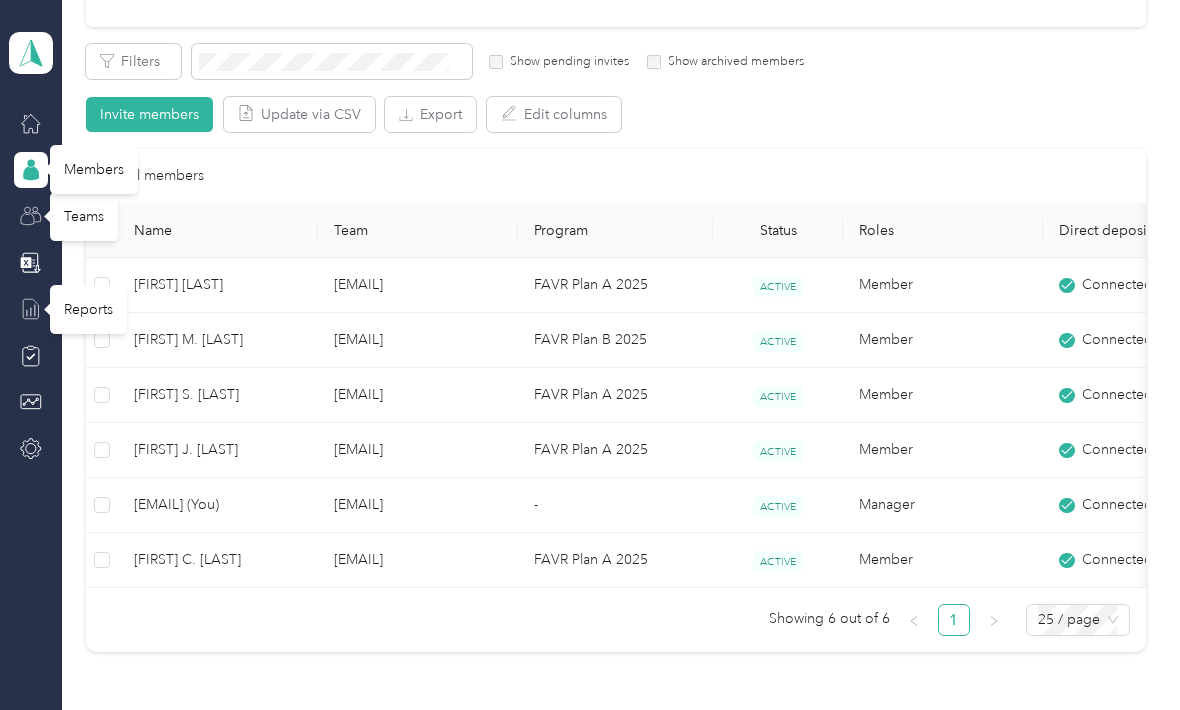 scroll, scrollTop: 345, scrollLeft: 0, axis: vertical 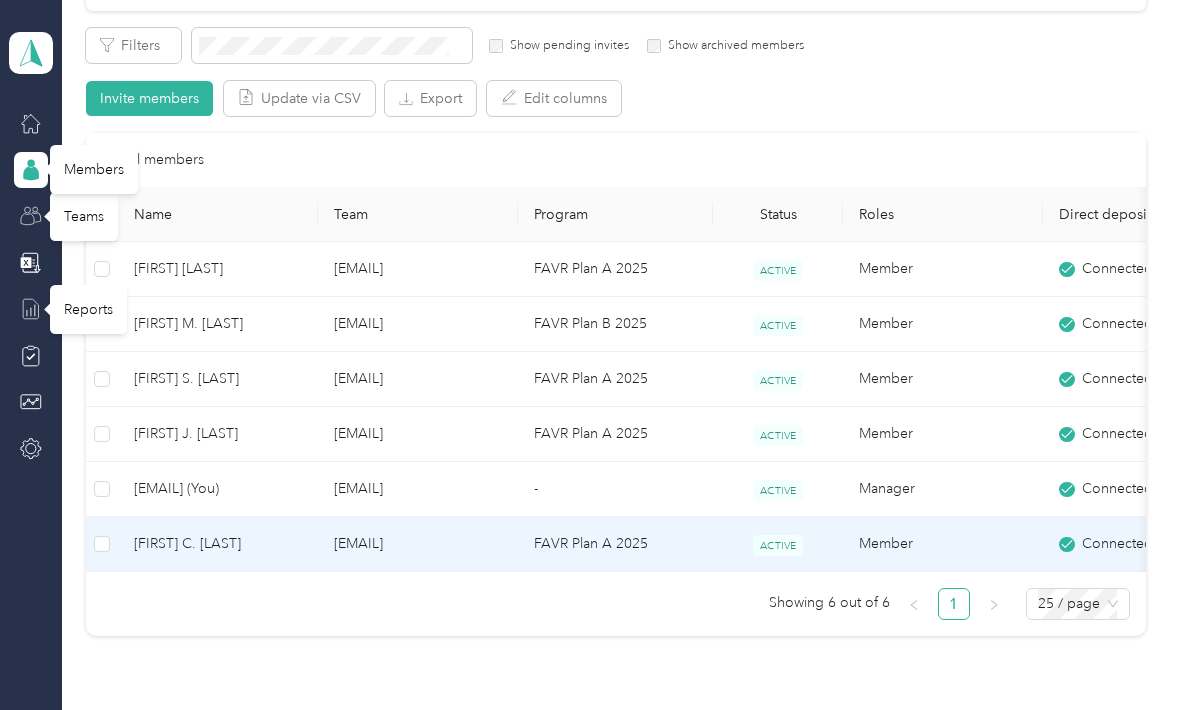 click on "[FIRST] C. [LAST]" at bounding box center [218, 544] 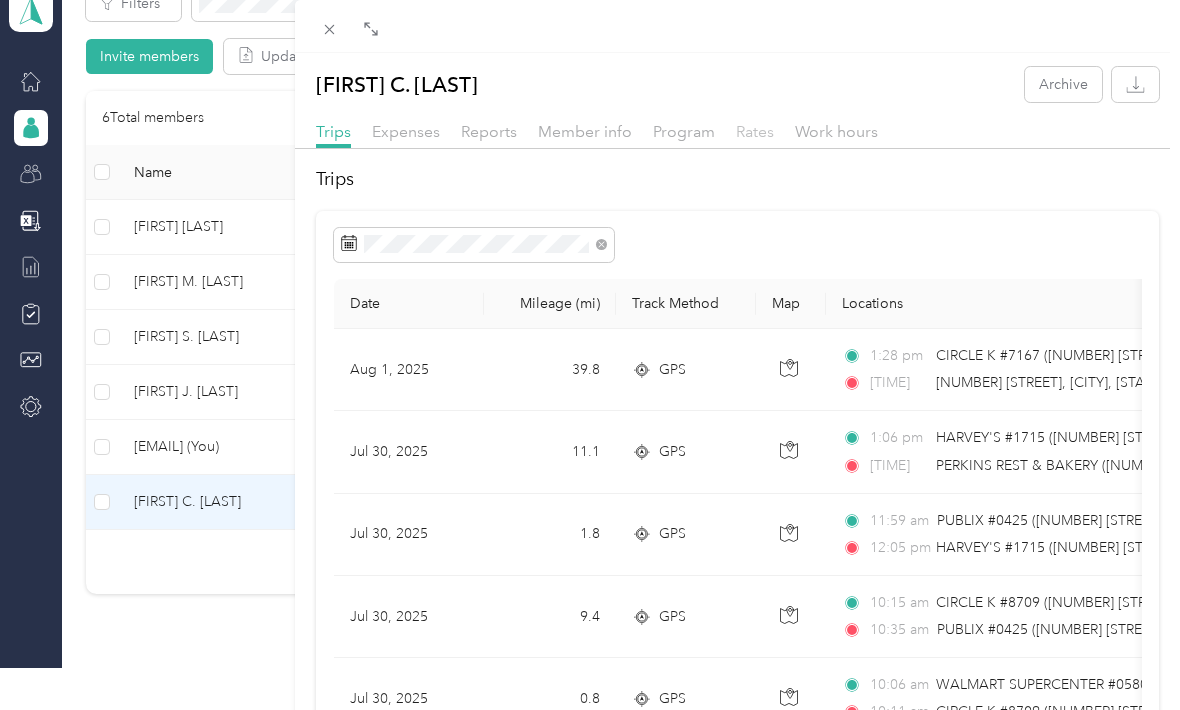 click on "Rates" at bounding box center (755, 131) 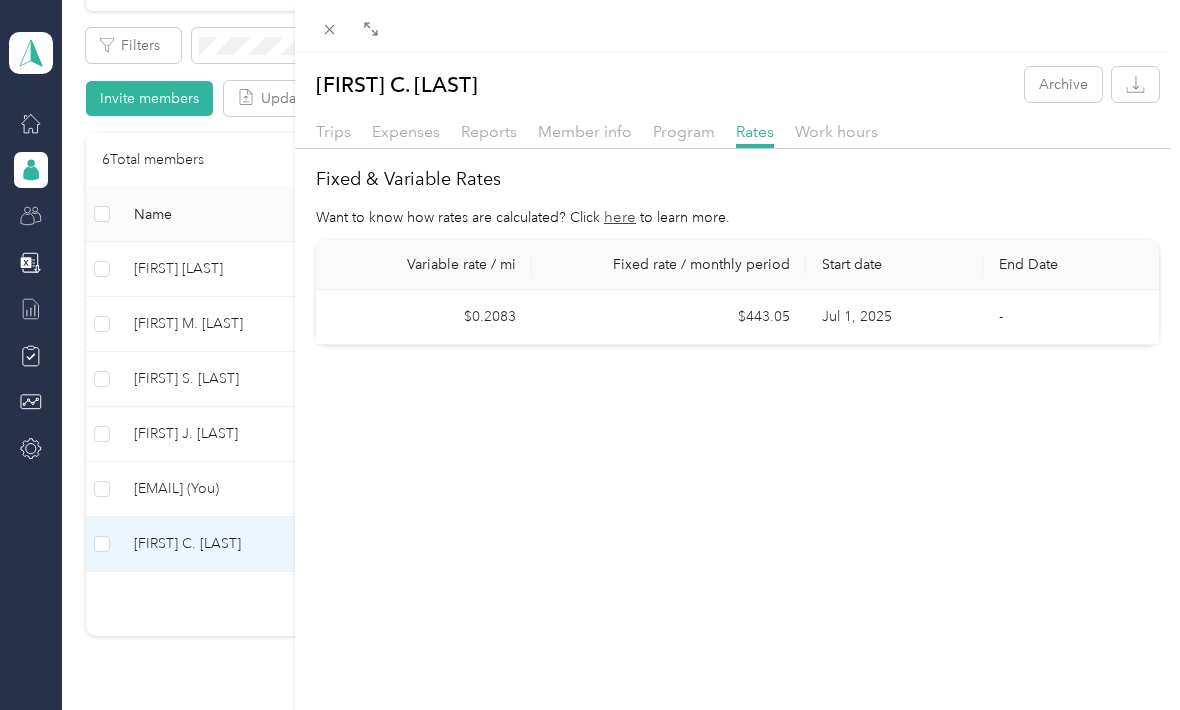 click on "[FIRST] C. [LAST]	 Archive Trips Expenses Reports Member info Program Rates Work hours Fixed & Variable Rates Want to know how rates are calculated? Click   here   to learn more. Variable rate / mi Fixed rate / monthly period Start date End date         $0.2083 $443.05 Jul 1, 2025 -" at bounding box center [590, 355] 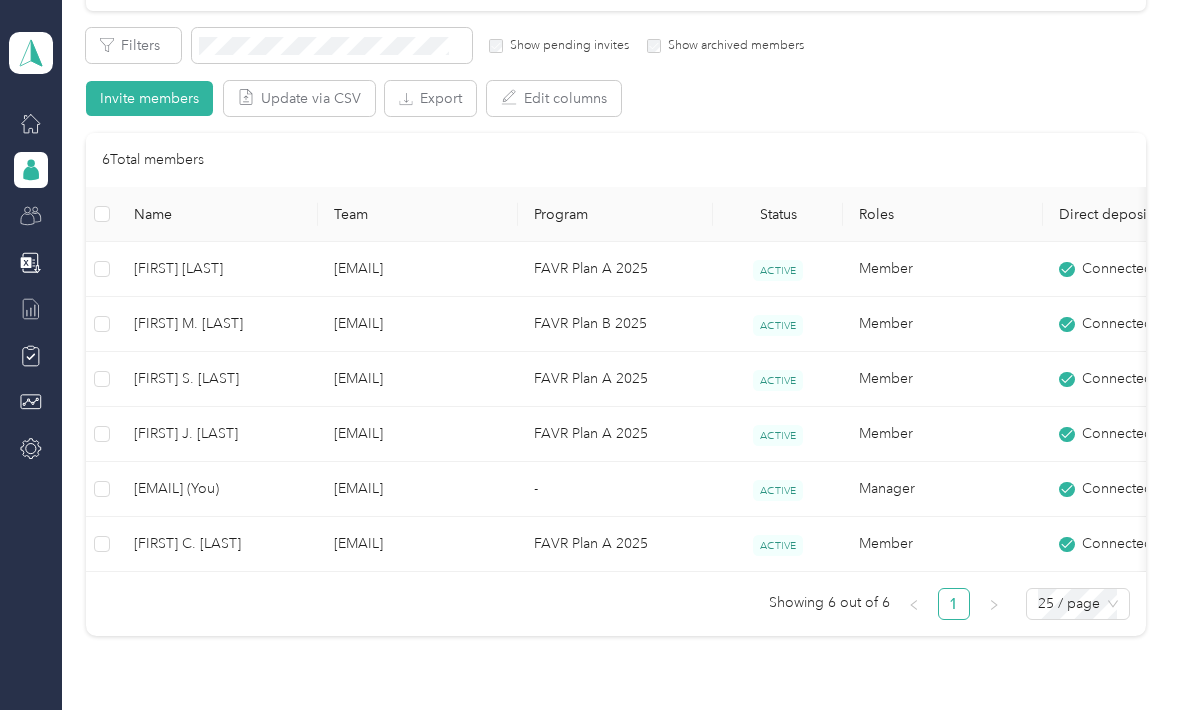 click on "[FIRST]	[LAST]" at bounding box center [218, 269] 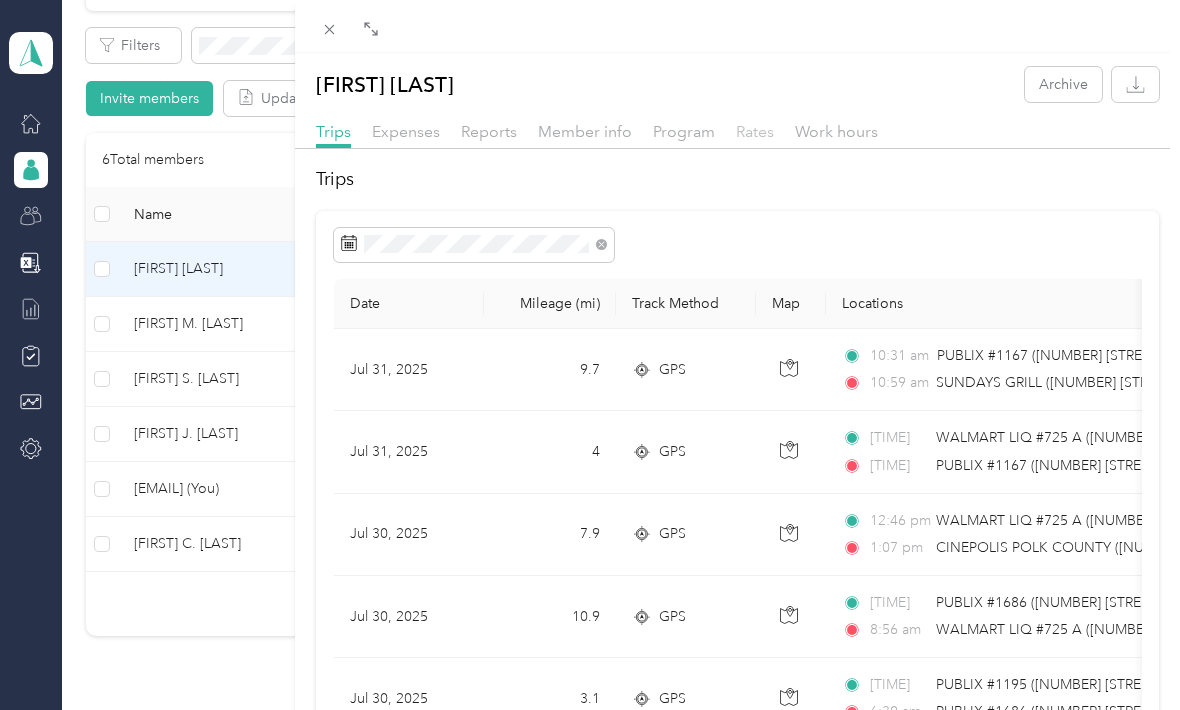 click on "Rates" at bounding box center [755, 131] 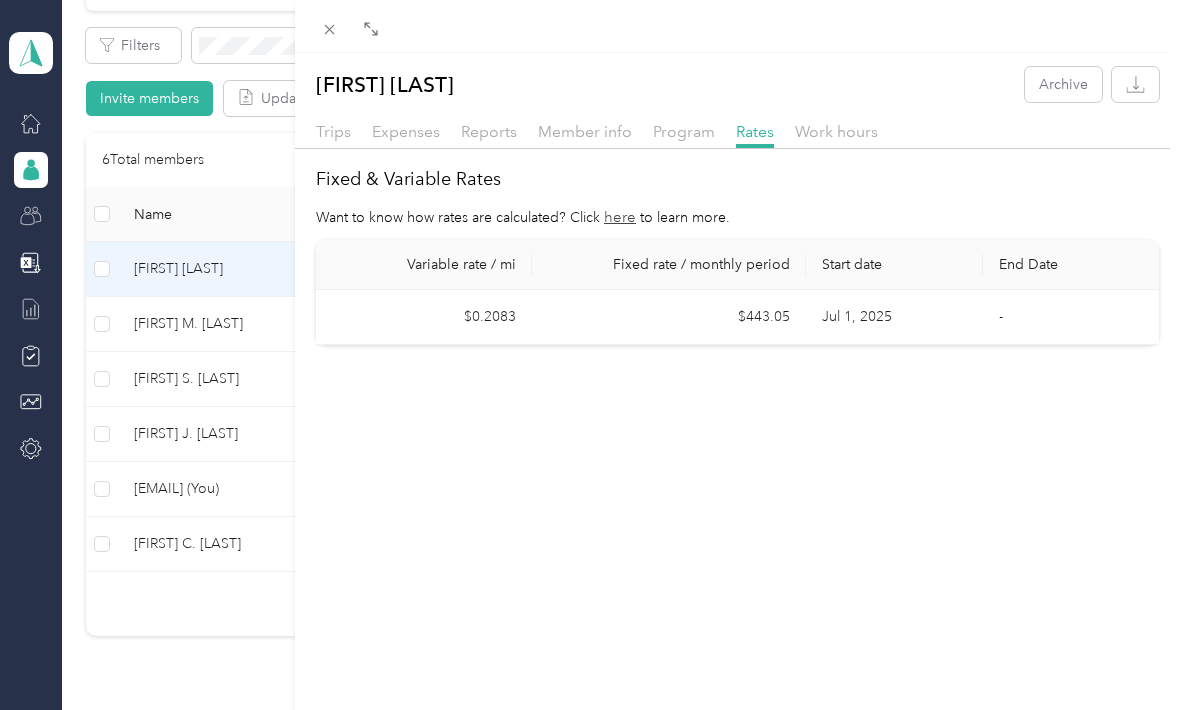 click on "[FIRST]	[LAST]	 Archive Trips Expenses Reports Member info Program Rates Work hours Fixed & Variable Rates Want to know how rates are calculated? Click   here   to learn more. Variable rate / mi Fixed rate / monthly period Start date End Date         $0.2083 $443.05 Jul 1, 2025 -" at bounding box center (590, 355) 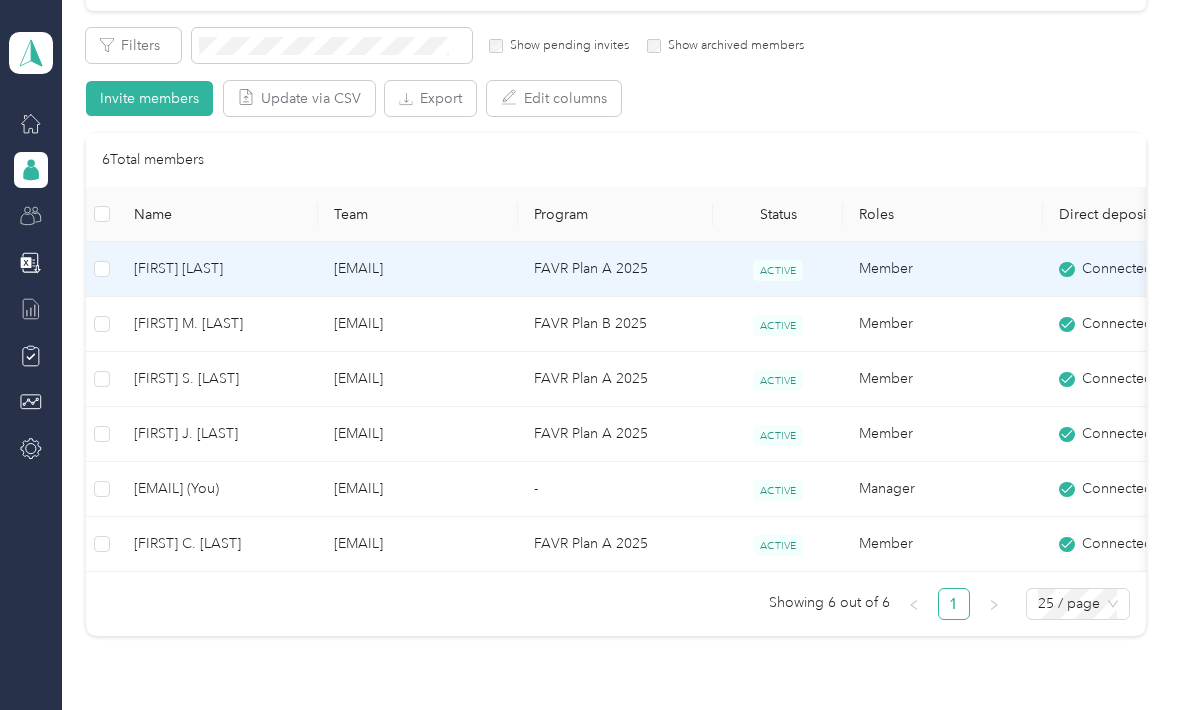 click on "[FIRST]	[LAST]" at bounding box center [218, 269] 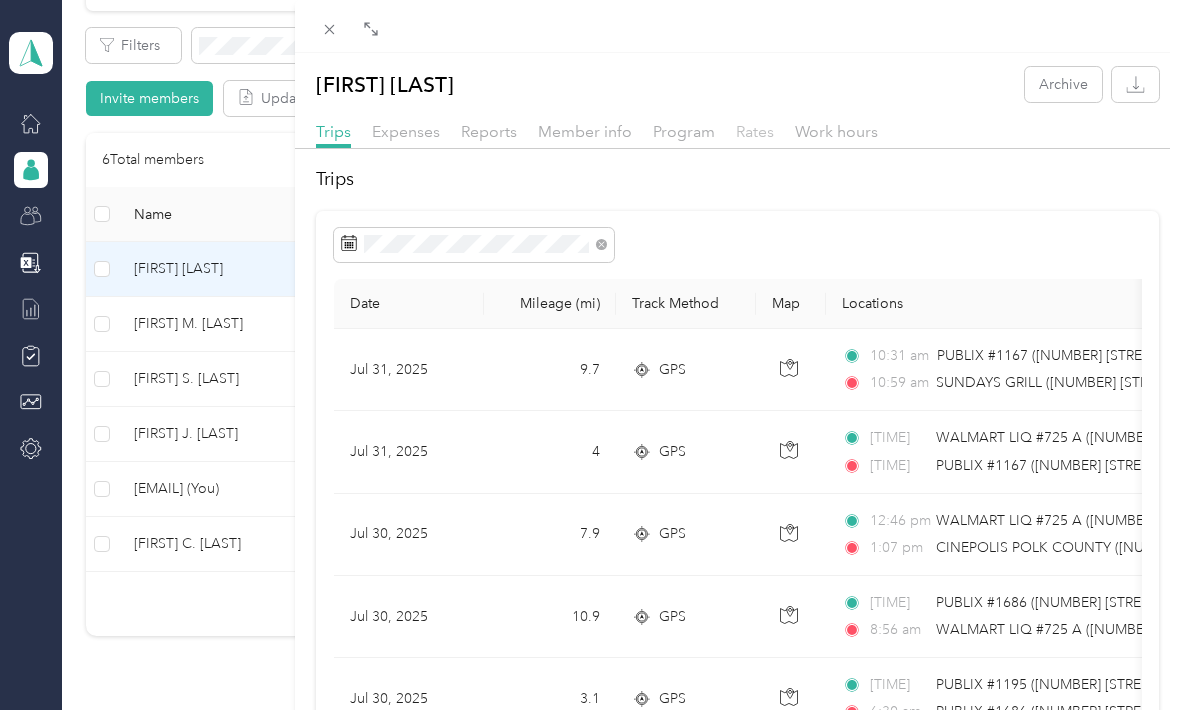 click on "Rates" at bounding box center [755, 131] 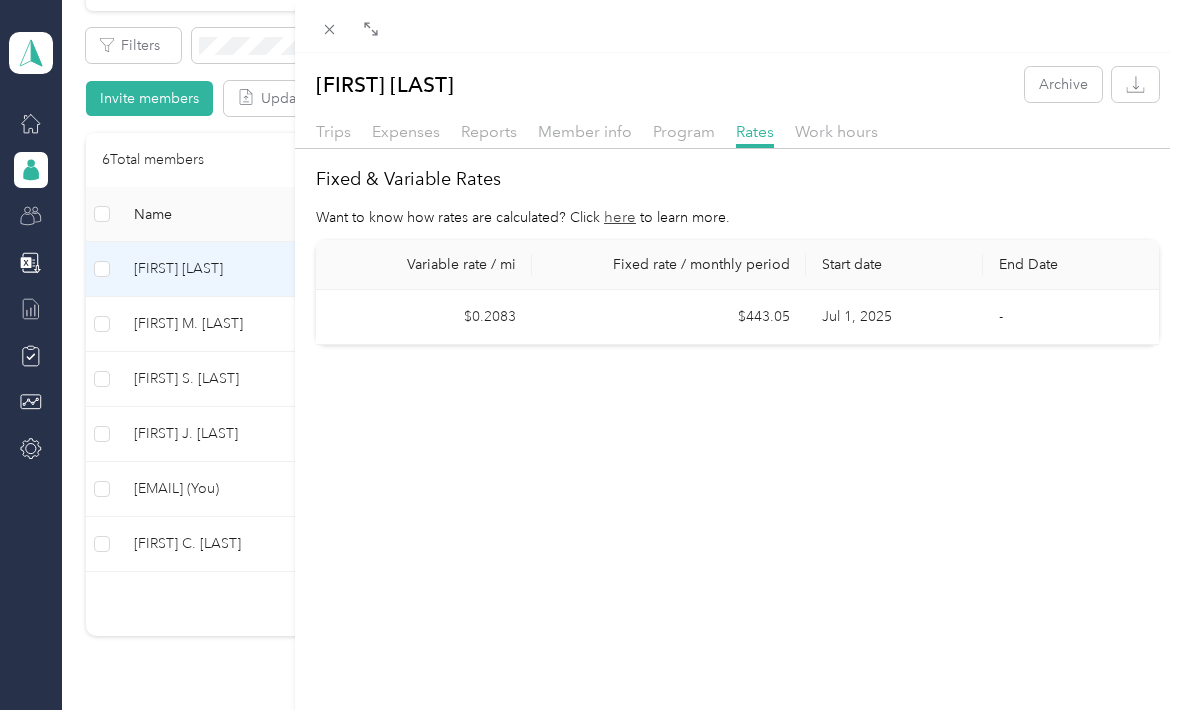 click on "[FIRST]	[LAST]	 Archive Trips Expenses Reports Member info Program Rates Work hours Fixed & Variable Rates Want to know how rates are calculated? Click   here   to learn more. Variable rate / mi Fixed rate / monthly period Start date End Date         $0.2083 $443.05 Jul 1, 2025 -" at bounding box center [590, 355] 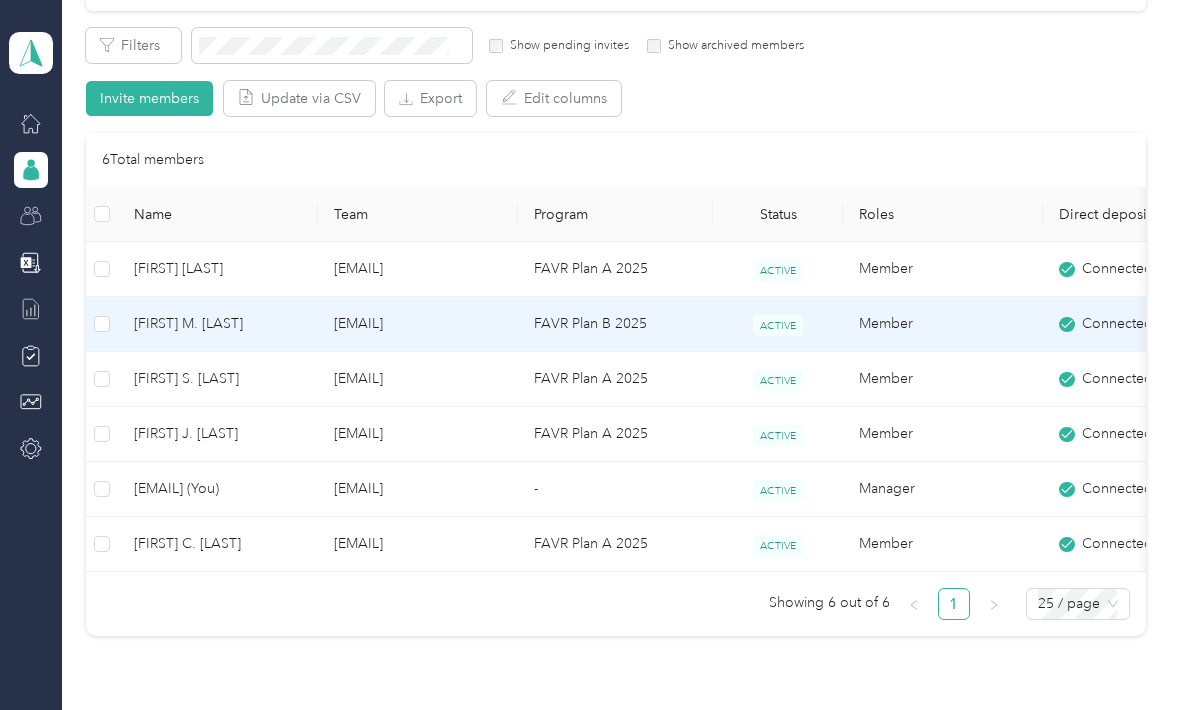 click on "[FIRST] M. [LAST]" at bounding box center (218, 324) 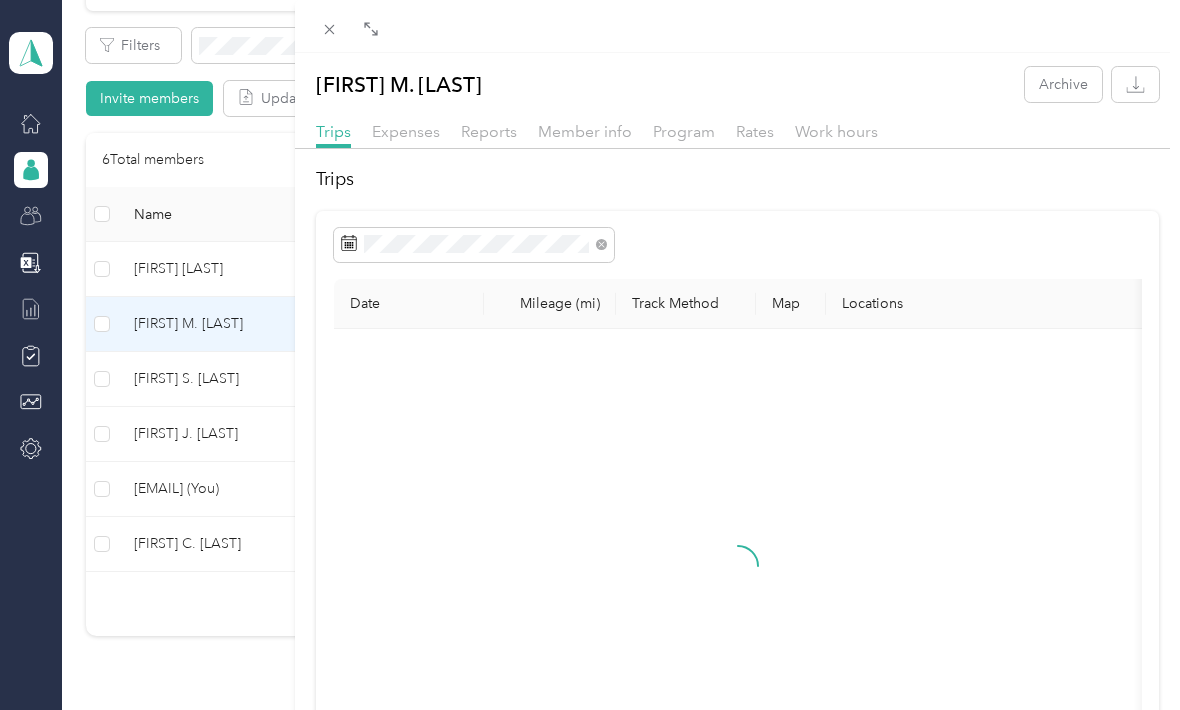 click on "Rates" at bounding box center (755, 132) 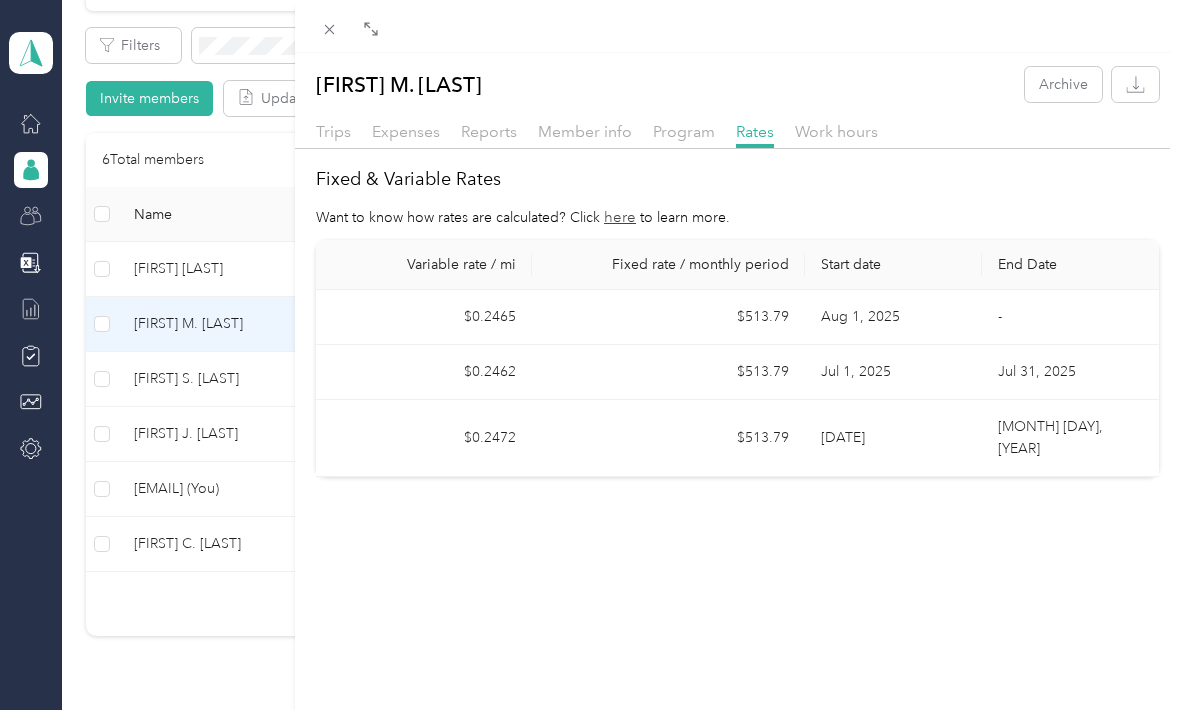 click on "[FIRST] M. [LAST]	 Archive Trips Expenses Reports Member info Program Rates Work hours Fixed & Variable Rates Want to know how rates are calculated? Click   here   to learn more. Variable rate / mi Fixed rate / monthly period Start date End Date         $0.2465 $513.79 Aug 1, 2025 - $0.2462 $513.79 Jul 1, 2025 Jul 31, 2025 $0.2472 $513.79 Jun 1, 2025 Jun 30, 2025" at bounding box center (590, 355) 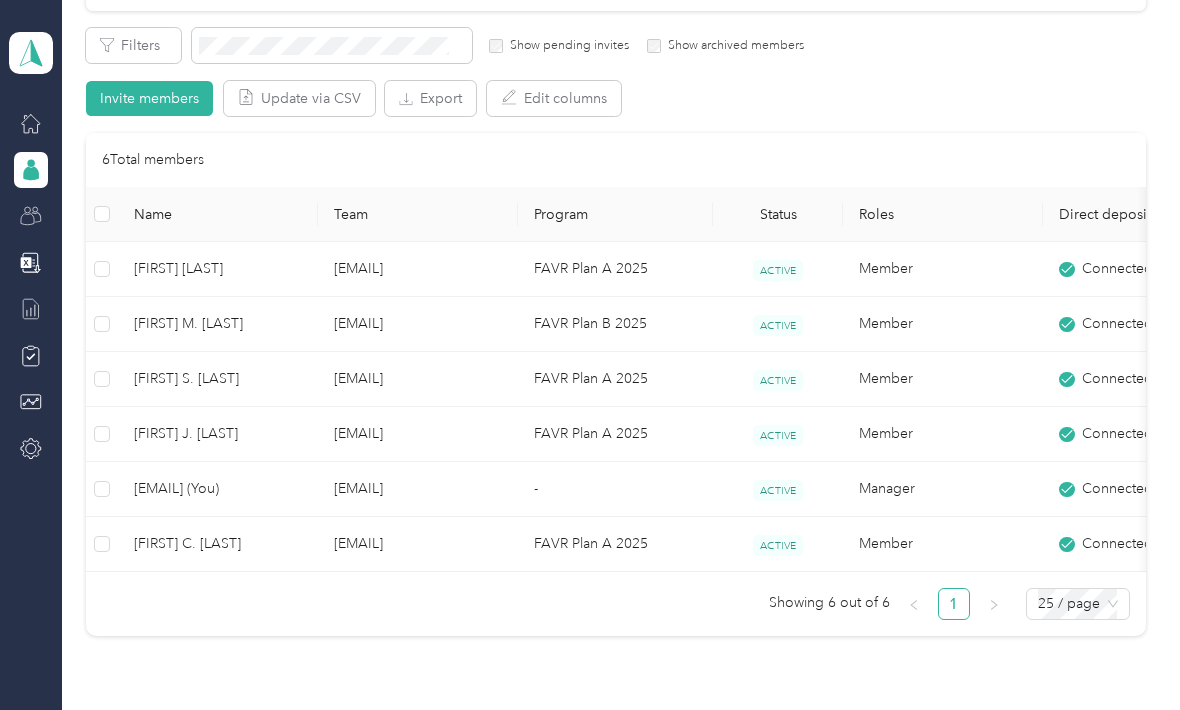 click on "[FIRST] S. [LAST]" at bounding box center [218, 379] 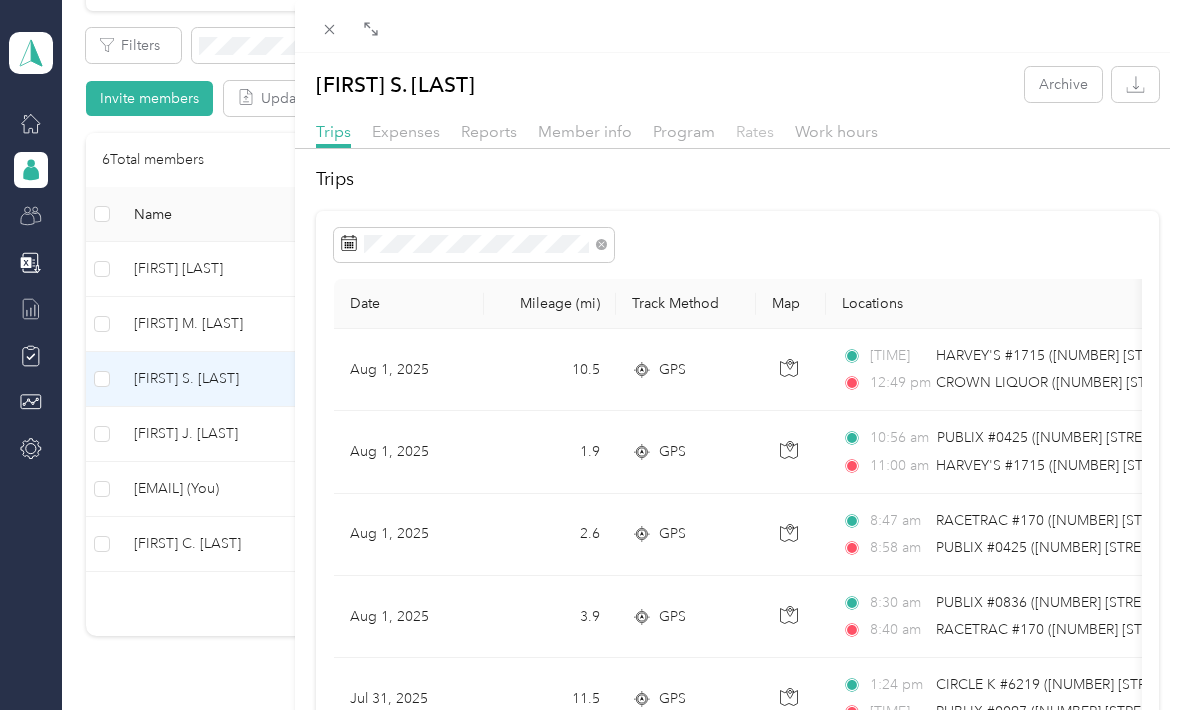 click on "Rates" at bounding box center (755, 131) 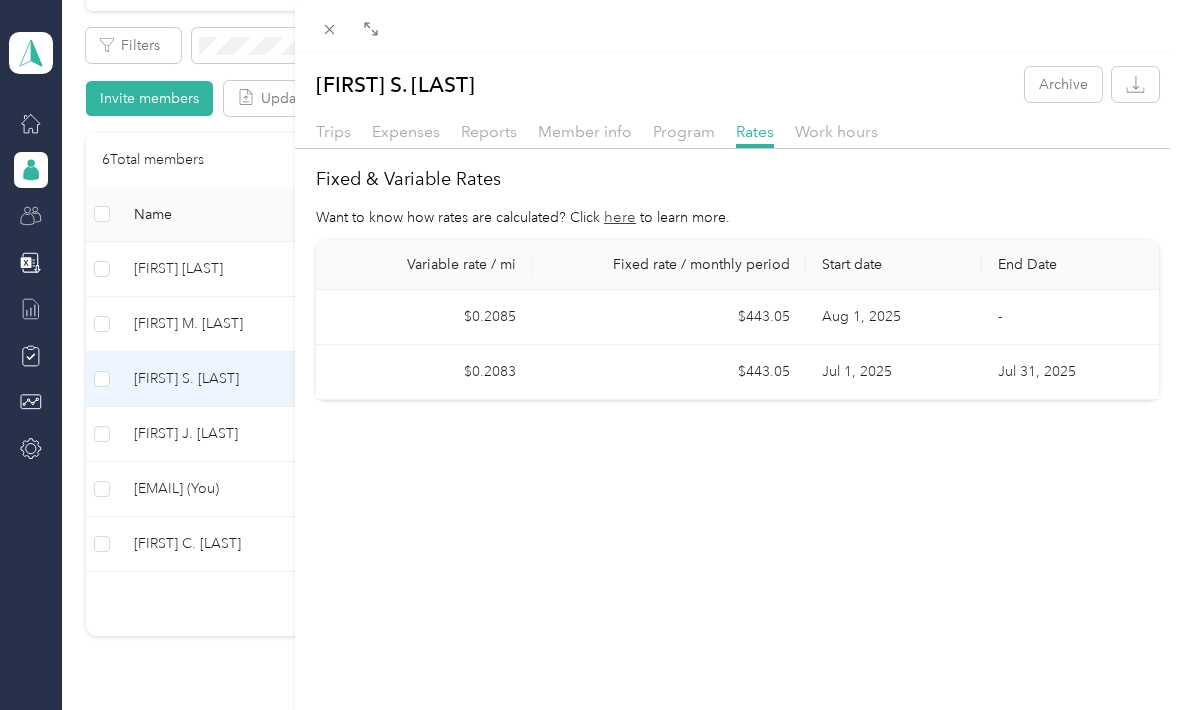 click on "Variable rate / mi Fixed rate / monthly period Start date End Date         $0.2085 $443.05 Aug 1, 2025 - $0.2083 $443.05 Jul 1, 2025 Jul 31, 2025" at bounding box center (590, 355) 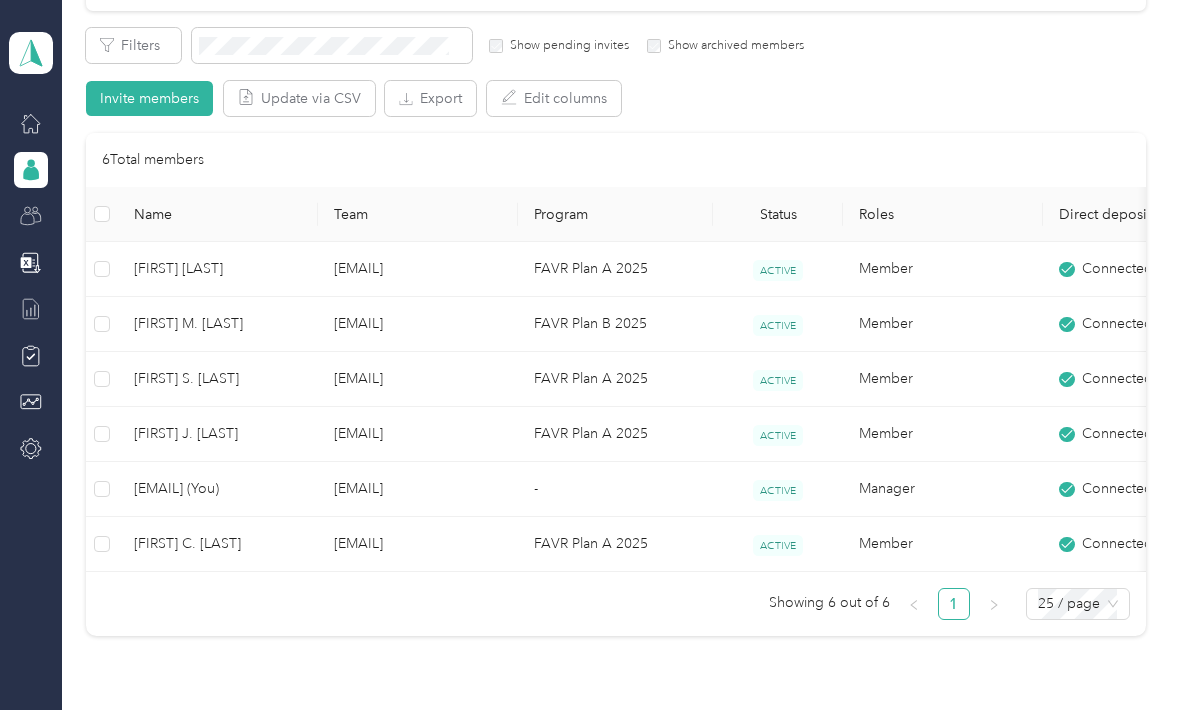 click on "[EMAIL] (You)" at bounding box center [218, 489] 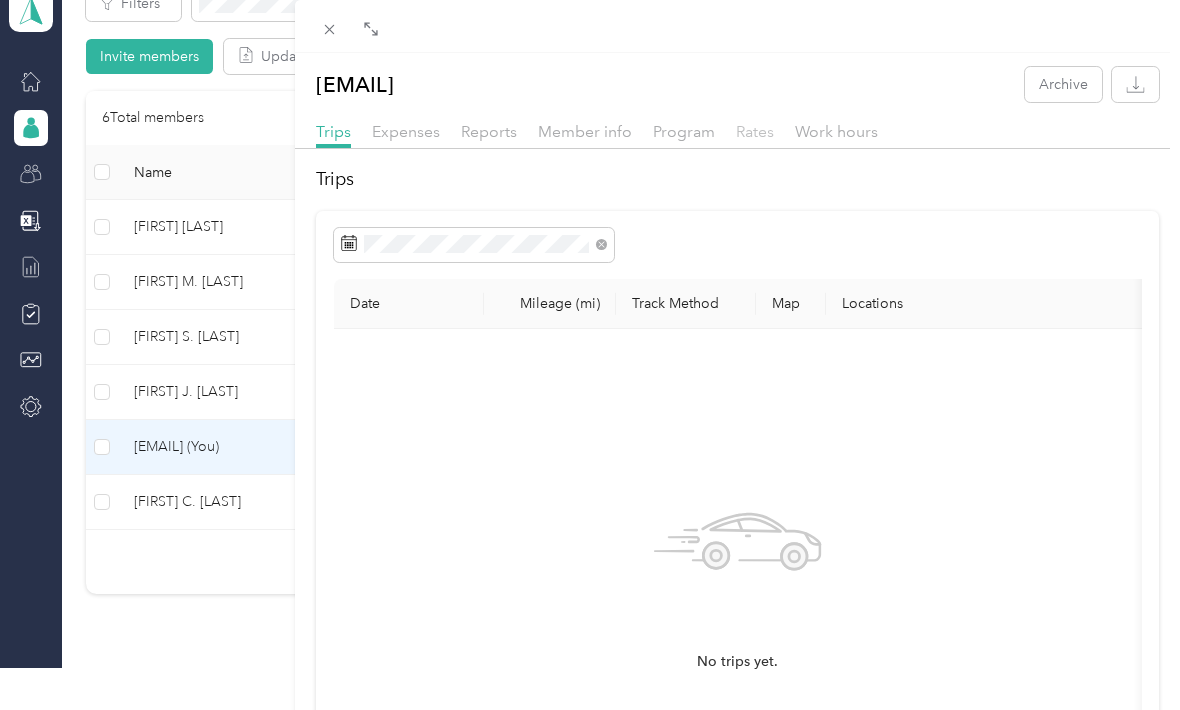 click on "Rates" at bounding box center (755, 131) 